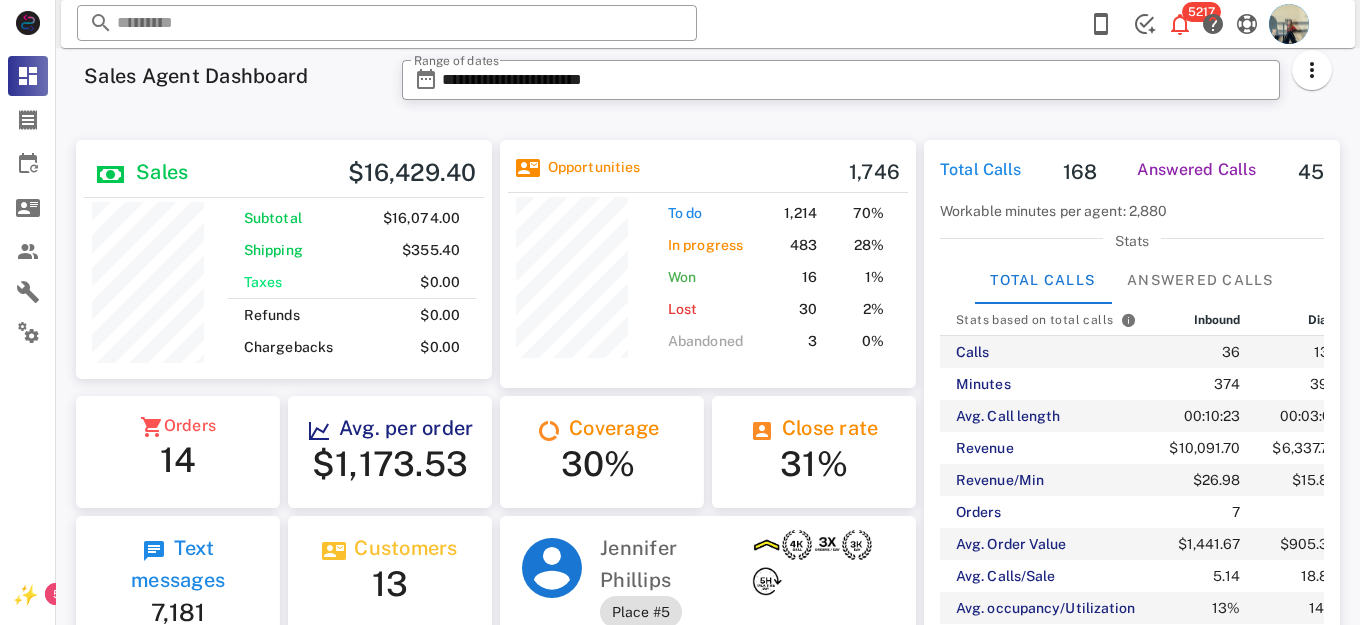 scroll, scrollTop: 0, scrollLeft: 0, axis: both 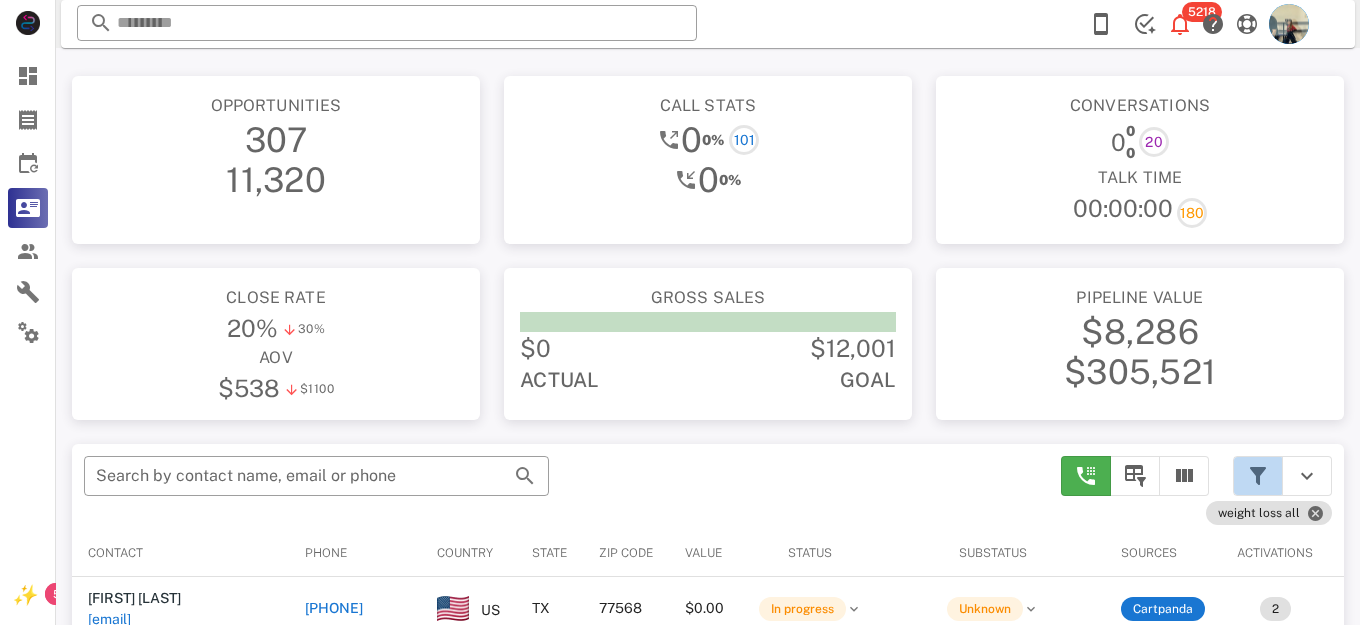 click at bounding box center [1258, 476] 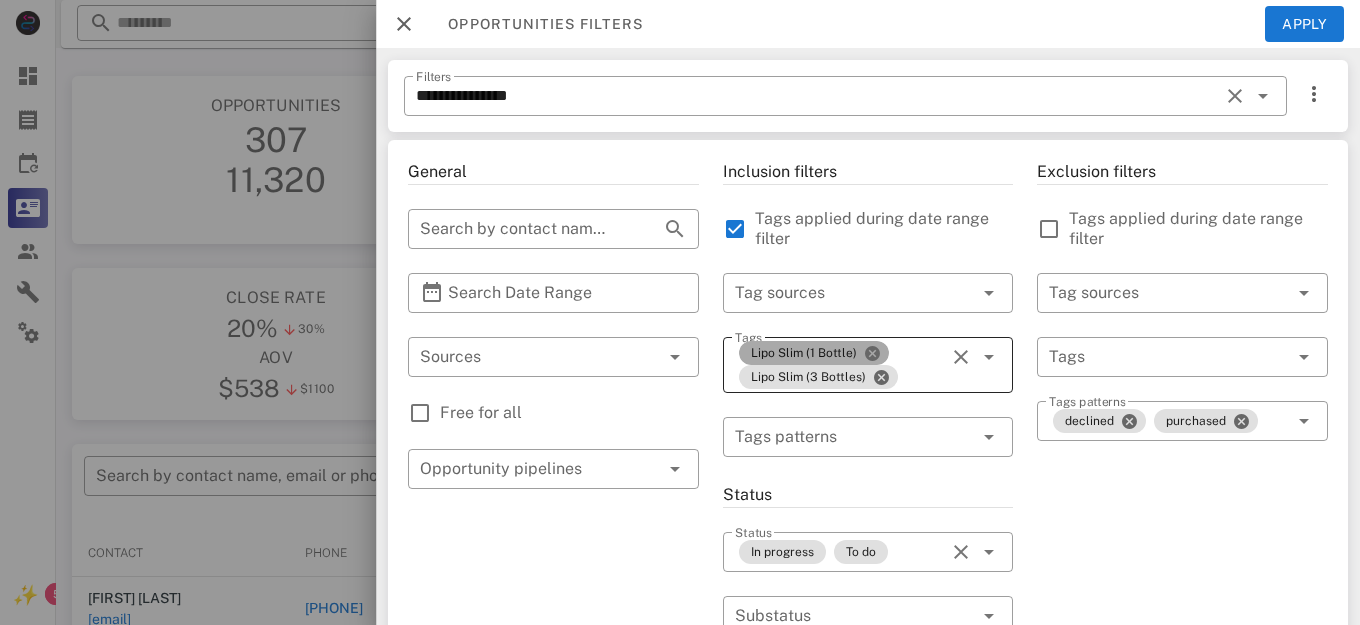 click at bounding box center (872, 353) 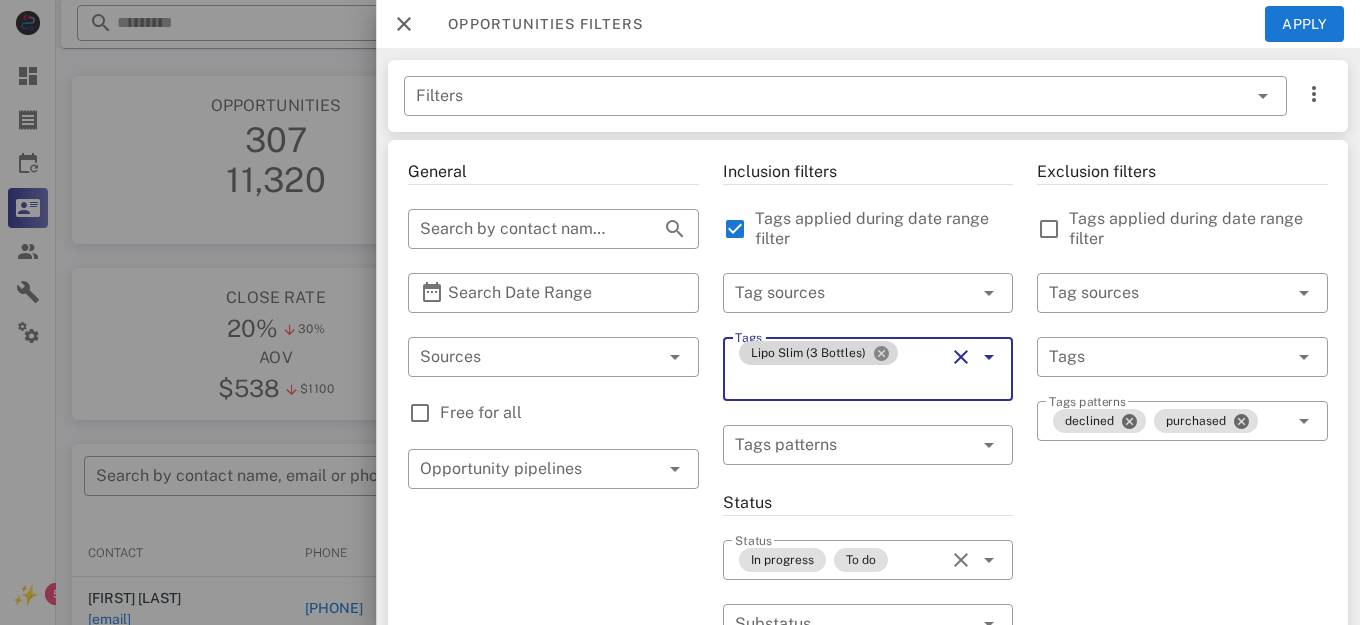 click at bounding box center (881, 353) 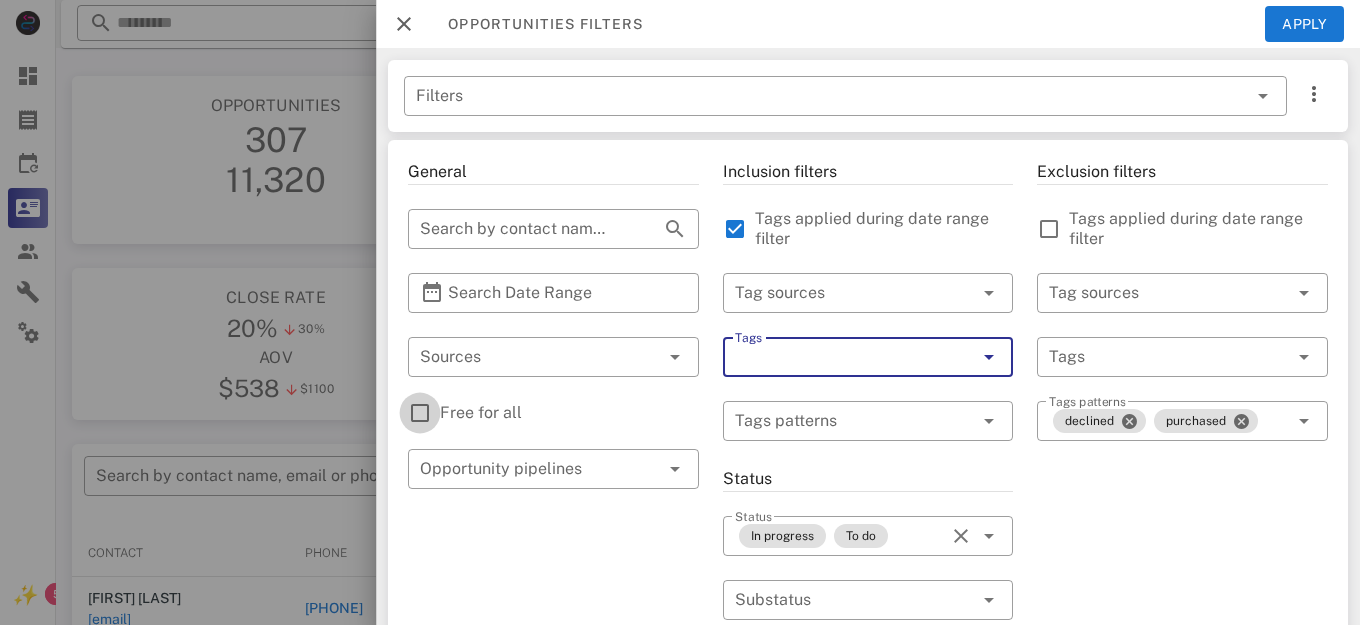 click at bounding box center (420, 413) 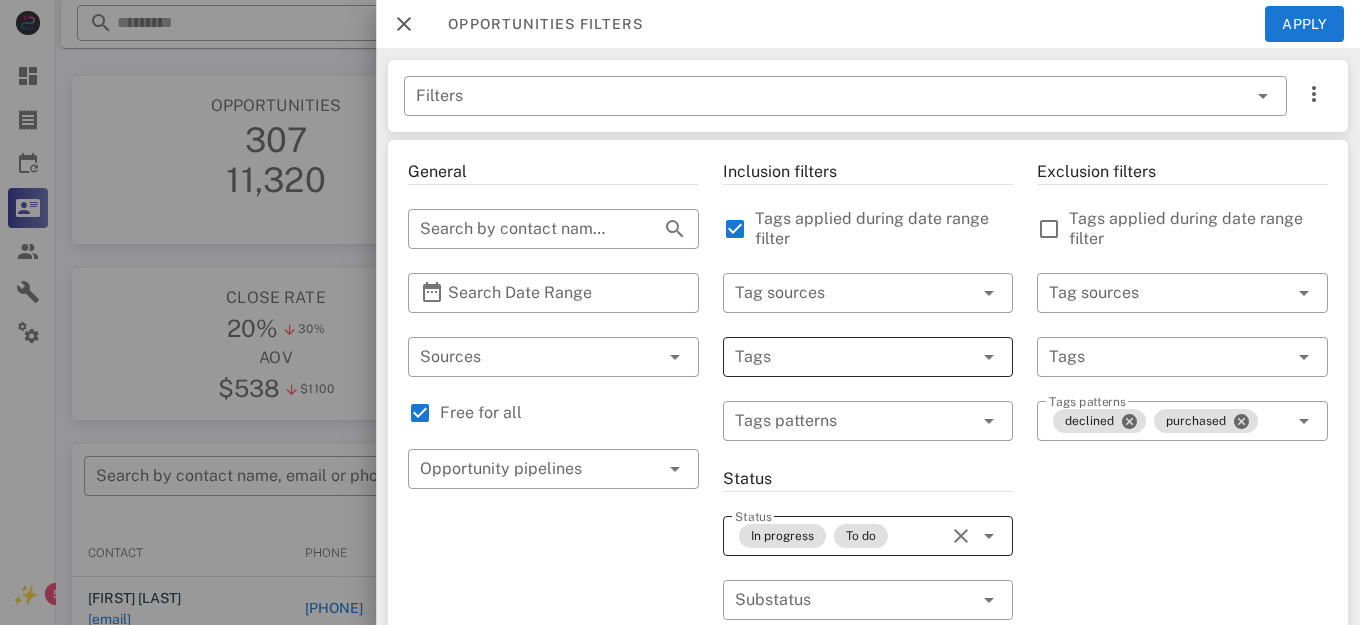 click on "In progress To do" at bounding box center (840, 536) 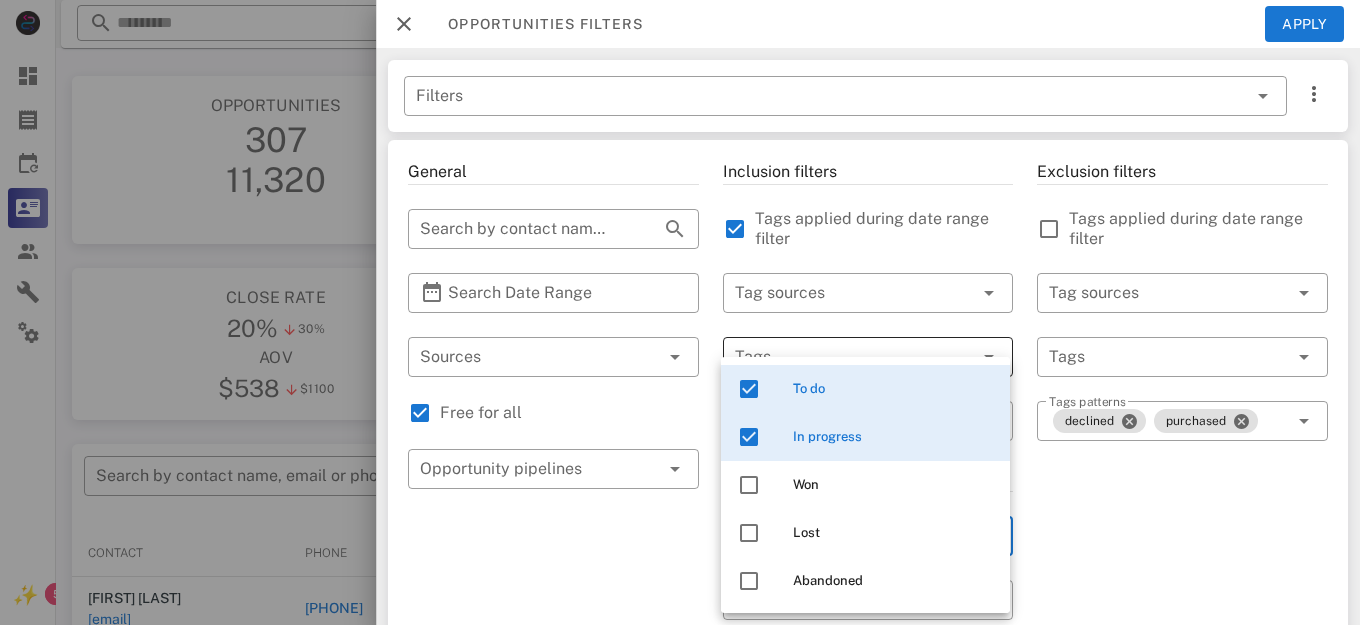 click at bounding box center (749, 437) 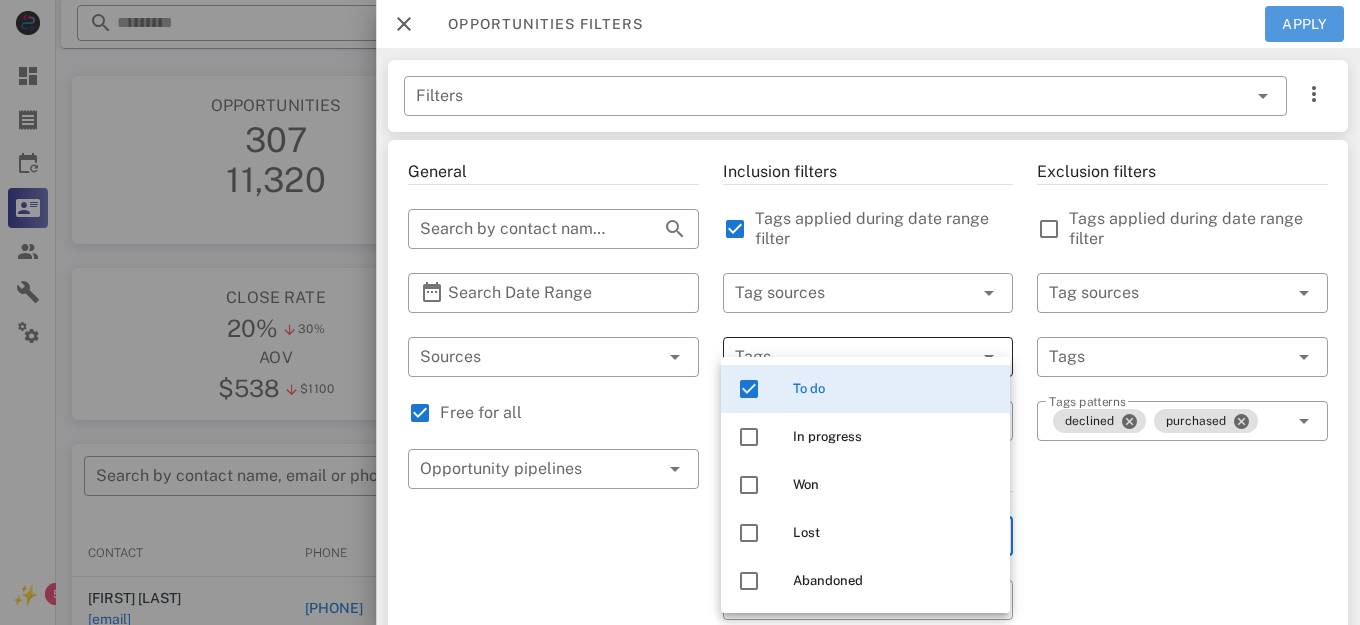 click on "Apply" at bounding box center (1305, 24) 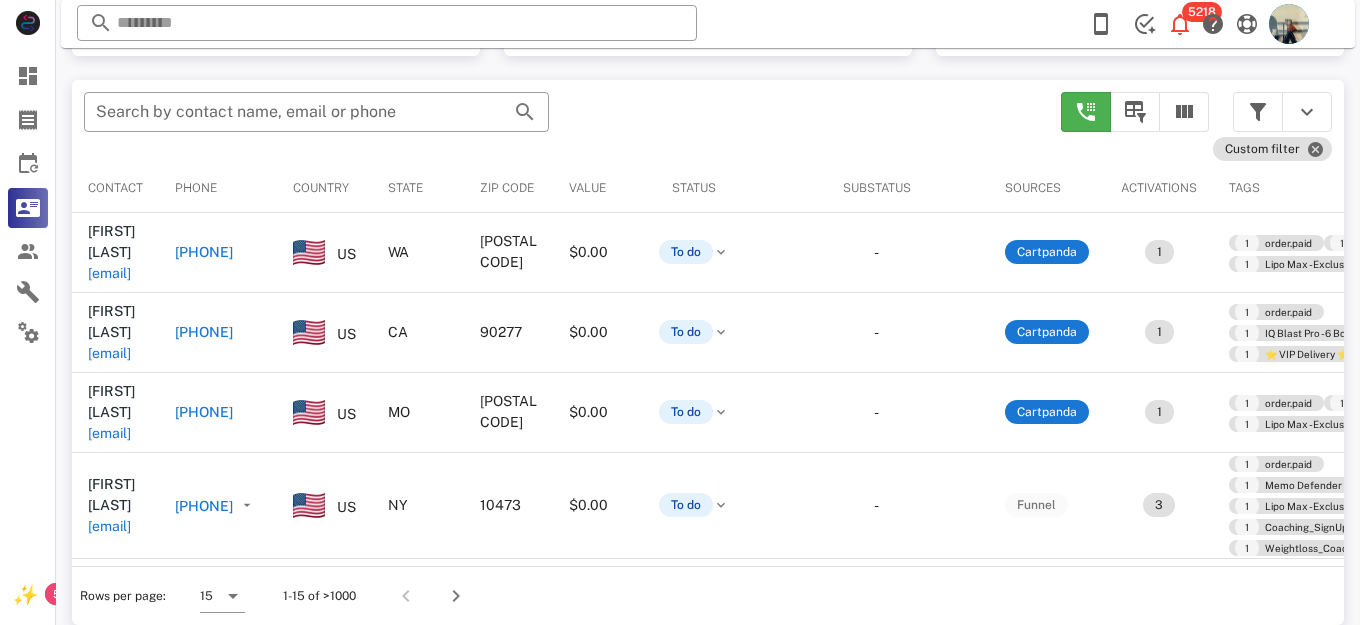 scroll, scrollTop: 356, scrollLeft: 0, axis: vertical 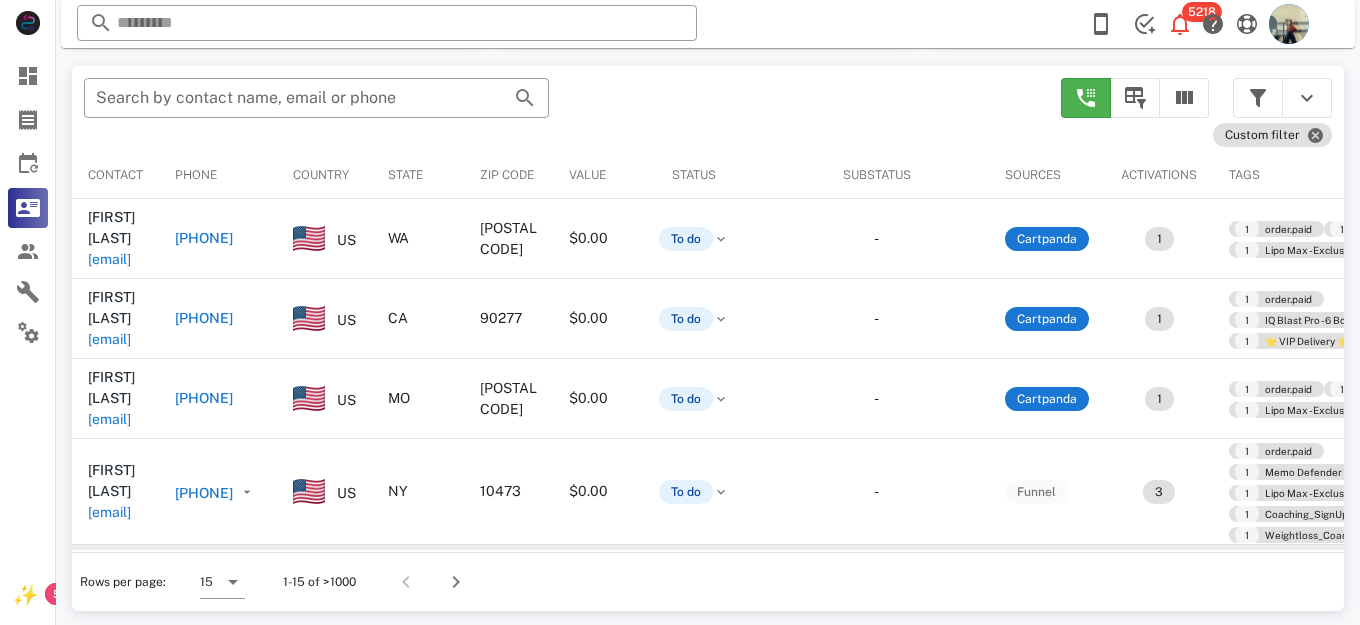 click on "[PHONE]" at bounding box center [204, 584] 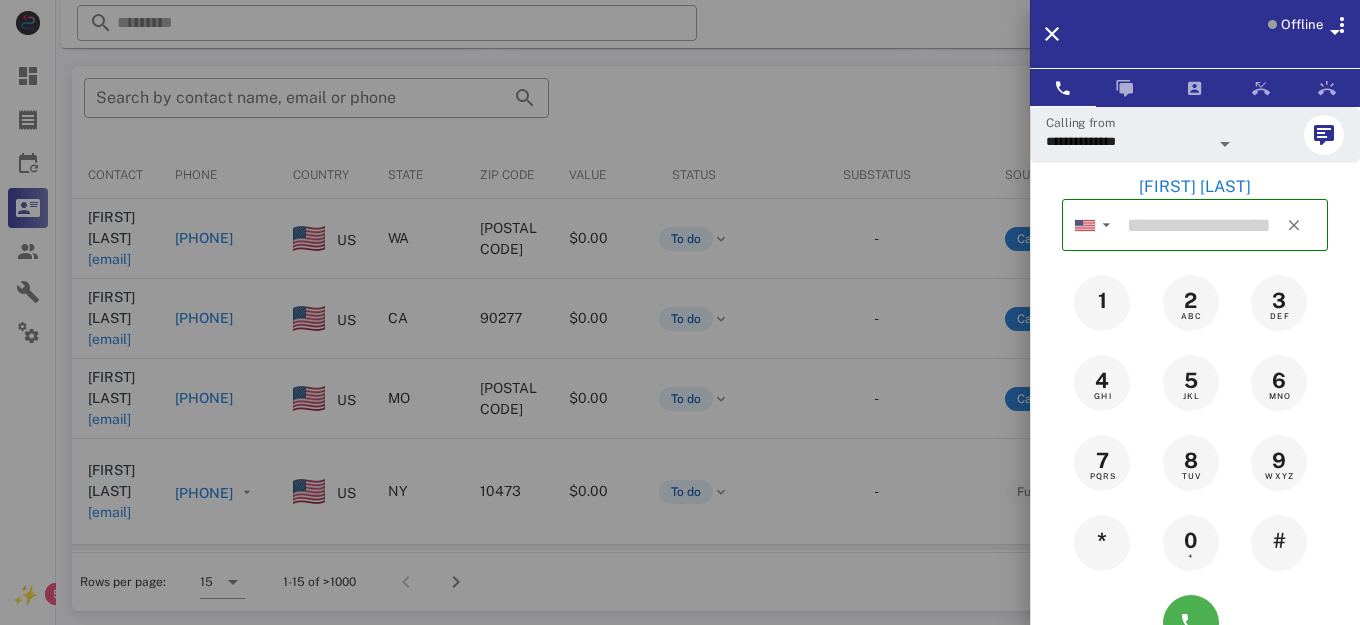 type on "**********" 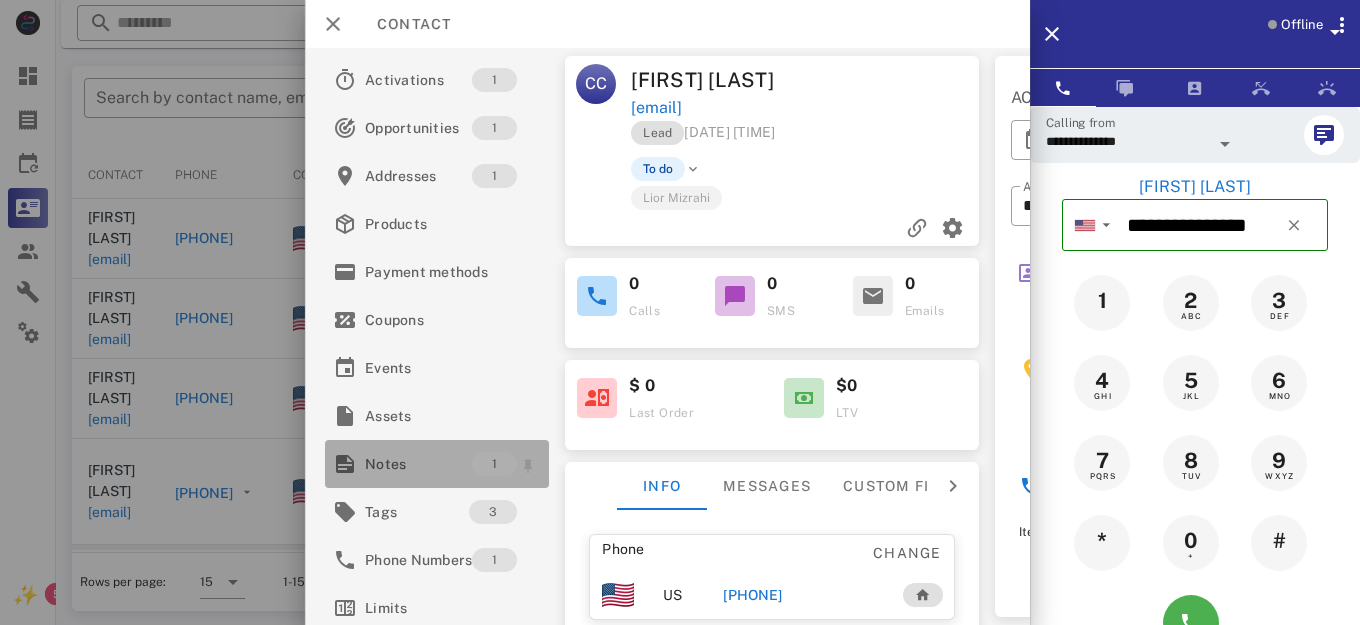 click on "Notes" at bounding box center [418, 464] 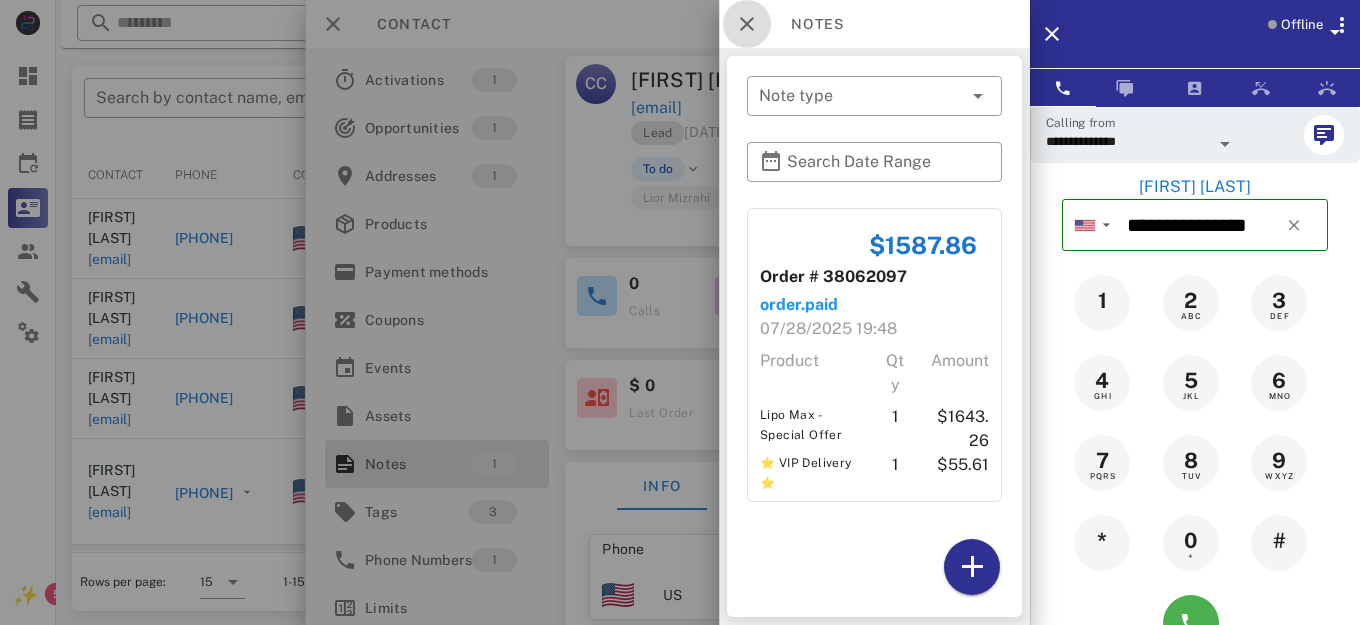 click at bounding box center [747, 24] 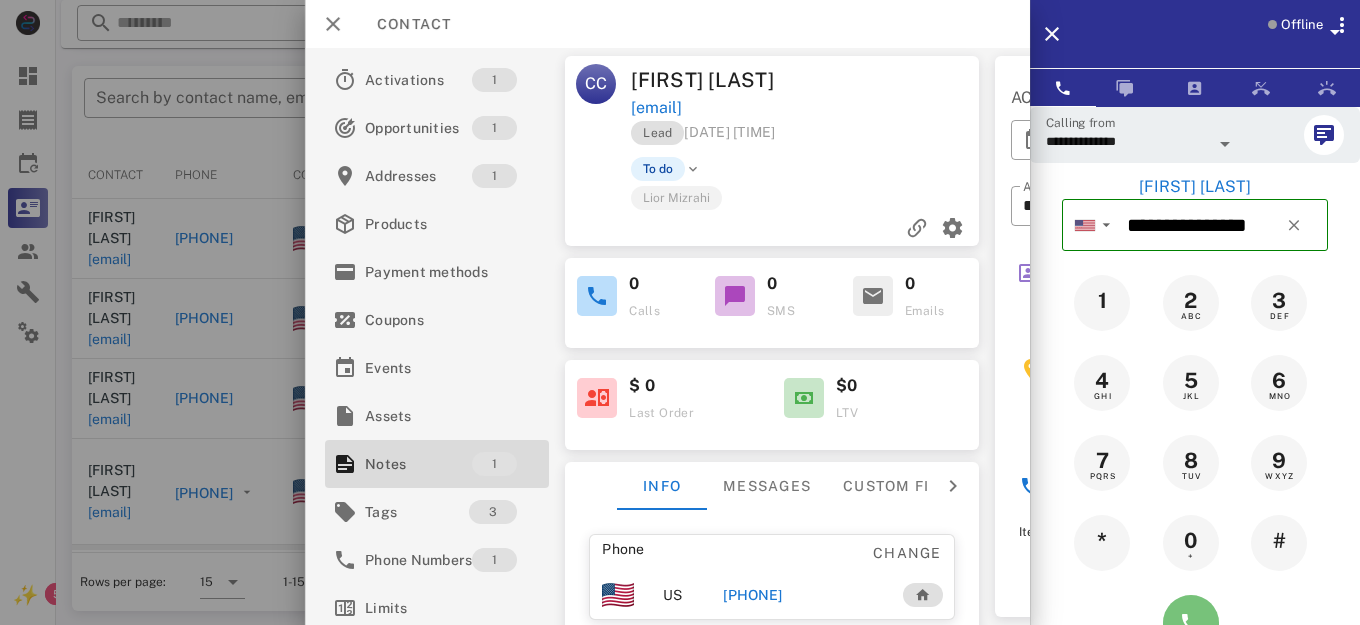 click at bounding box center [1191, 623] 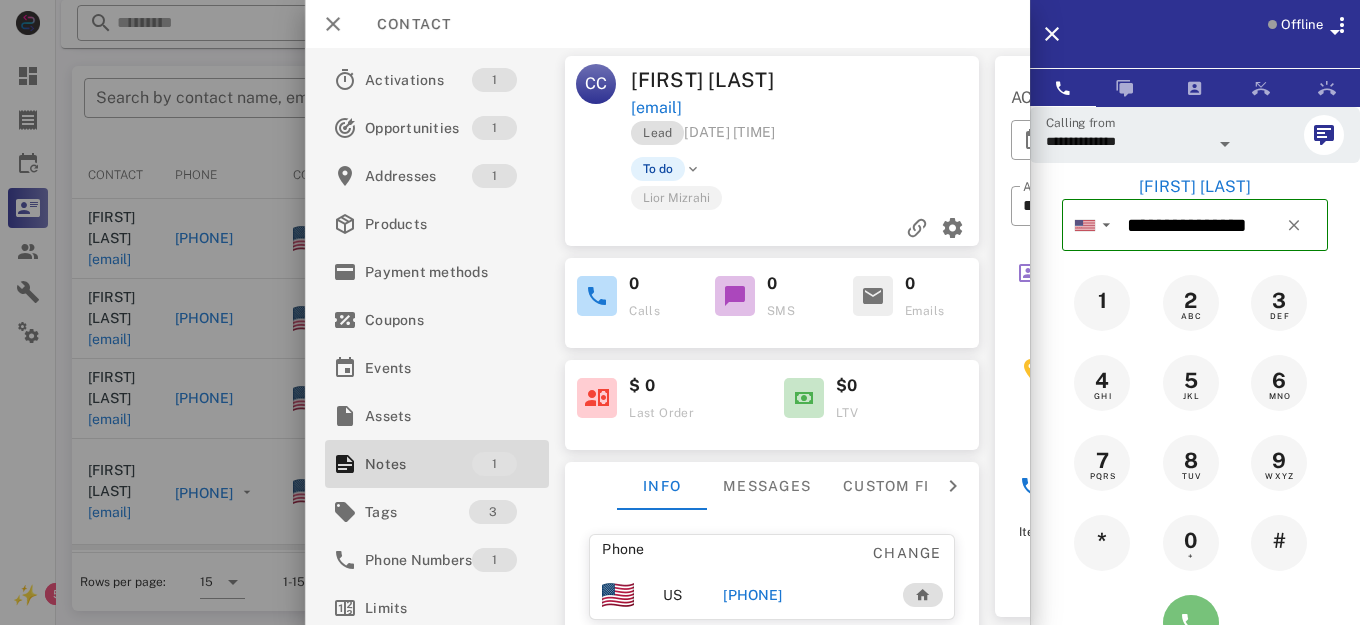 click at bounding box center (1191, 623) 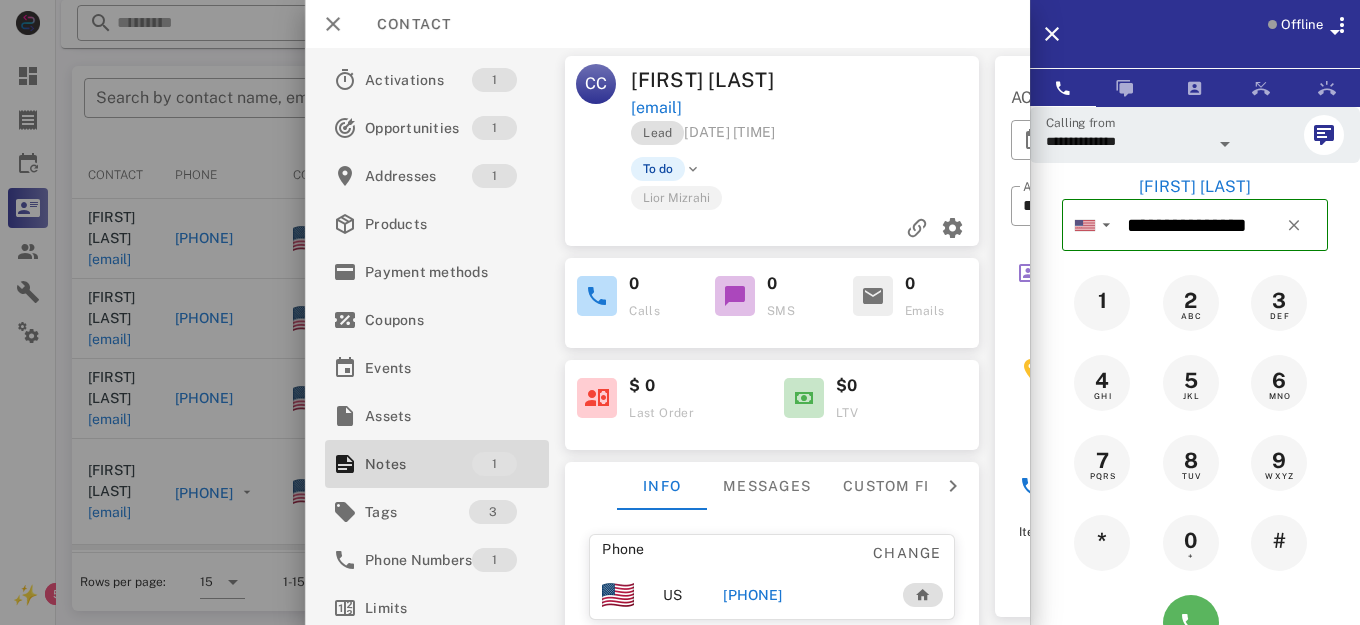 click at bounding box center [1195, 623] 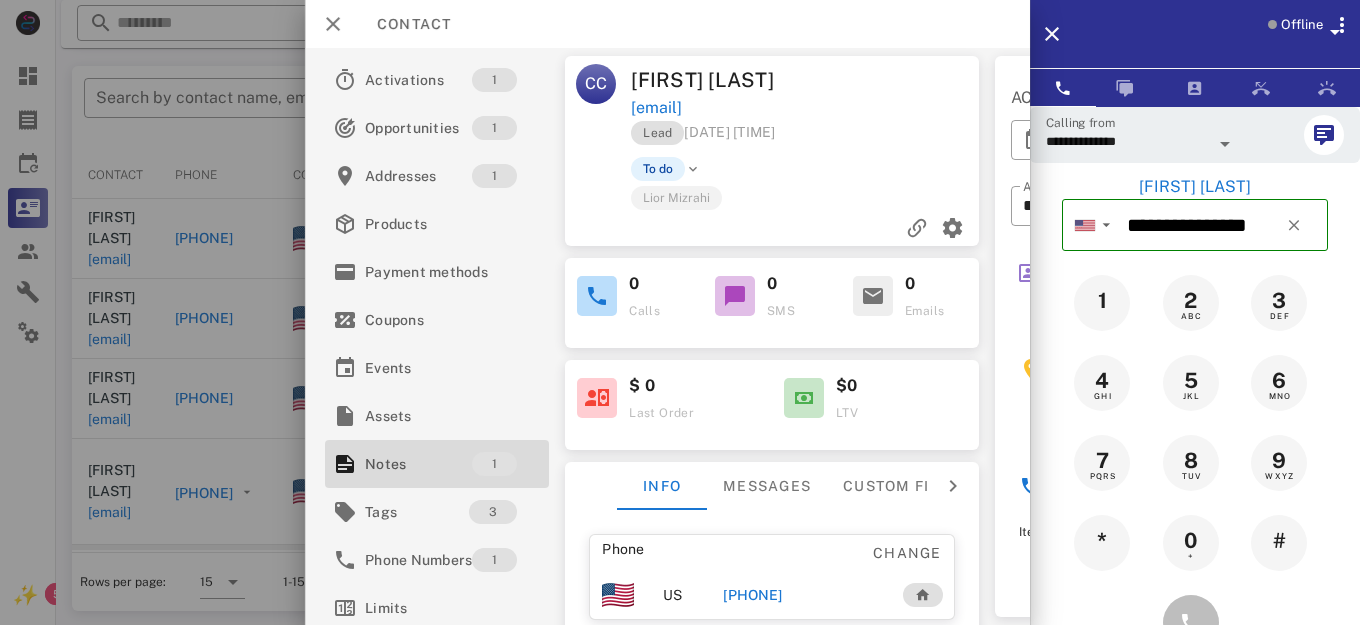 click at bounding box center [1195, 623] 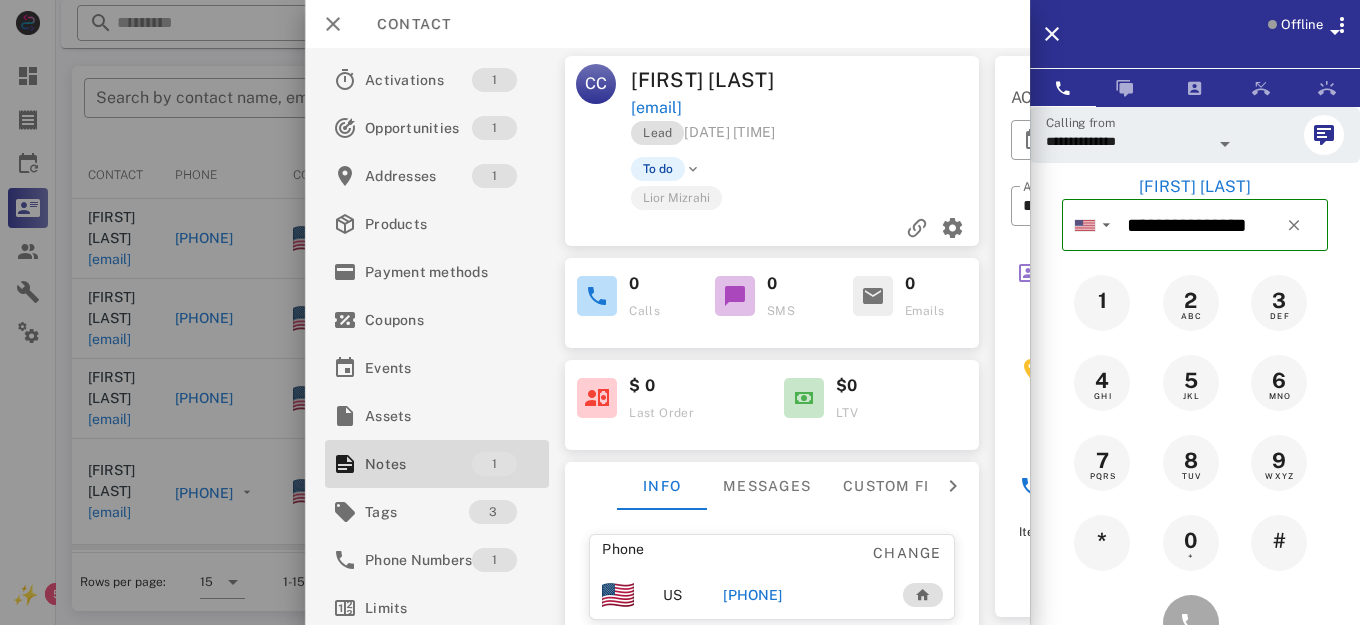 click on "[PHONE]" at bounding box center [752, 595] 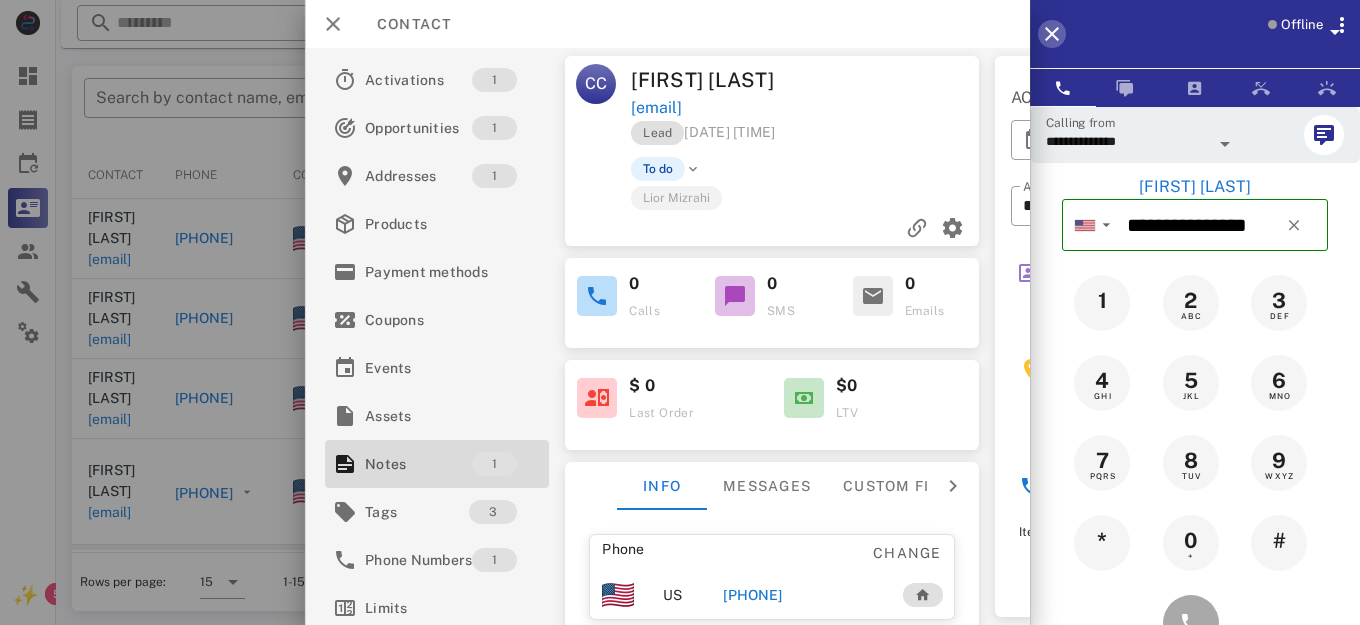click at bounding box center (1052, 34) 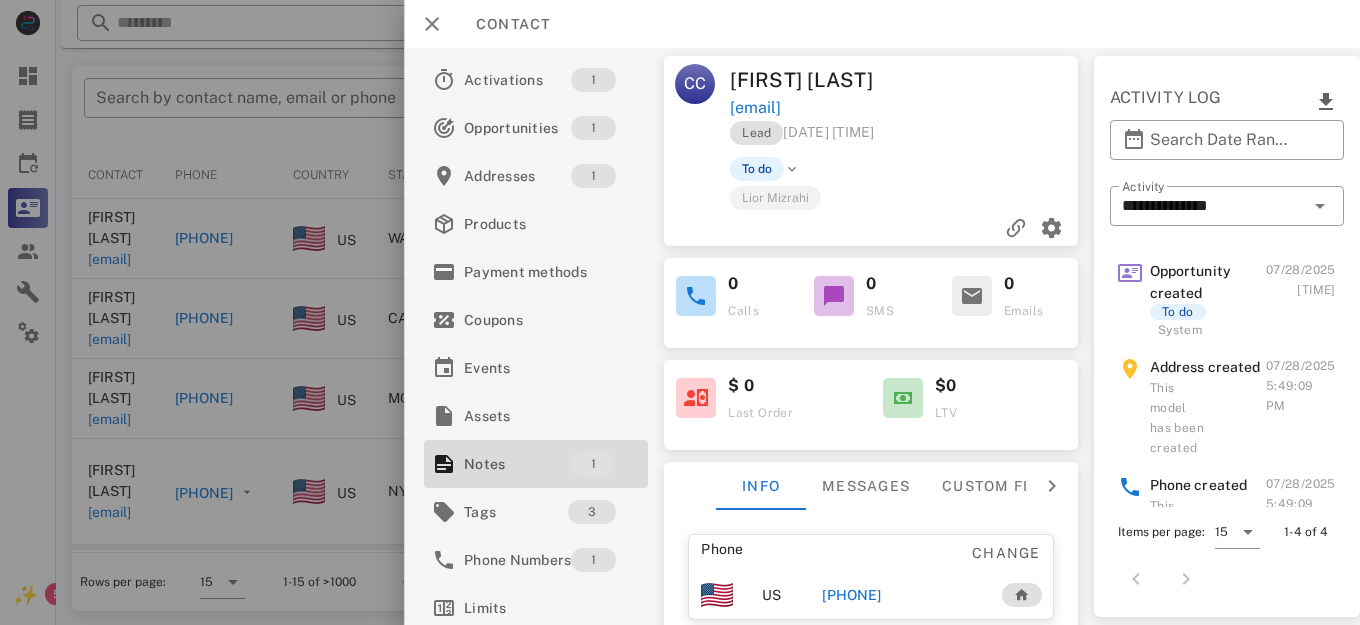 click on "[PHONE]" at bounding box center [851, 595] 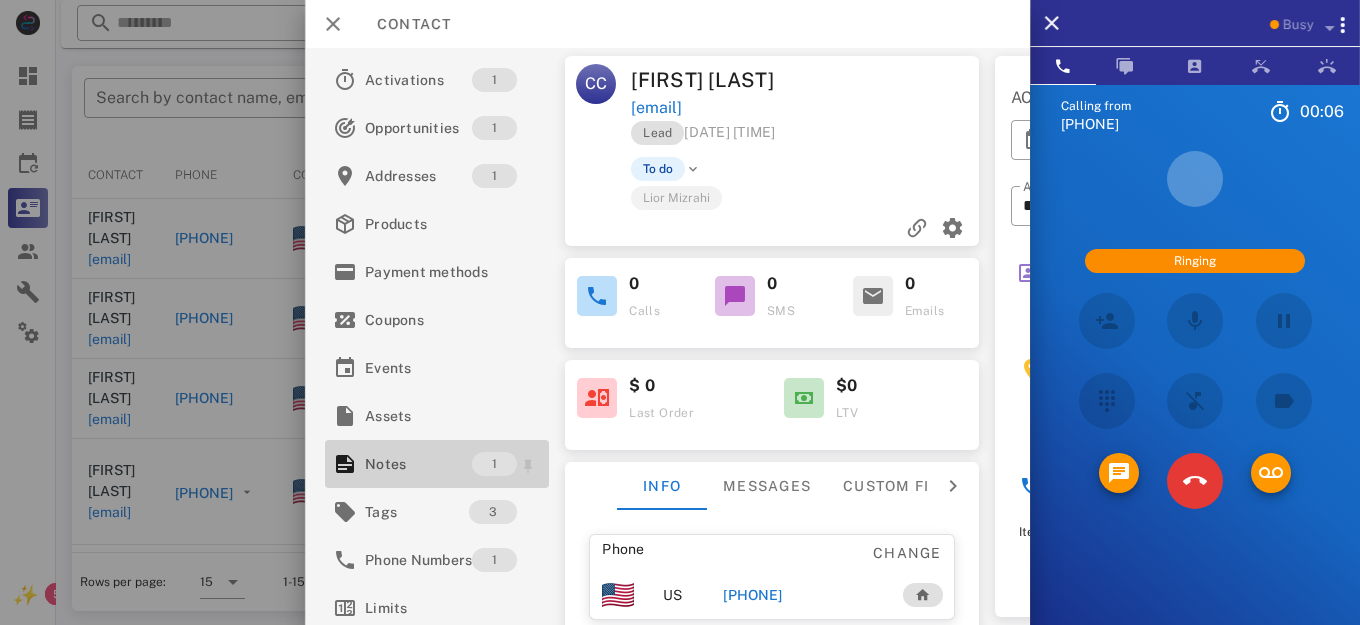 click on "Notes" at bounding box center [418, 464] 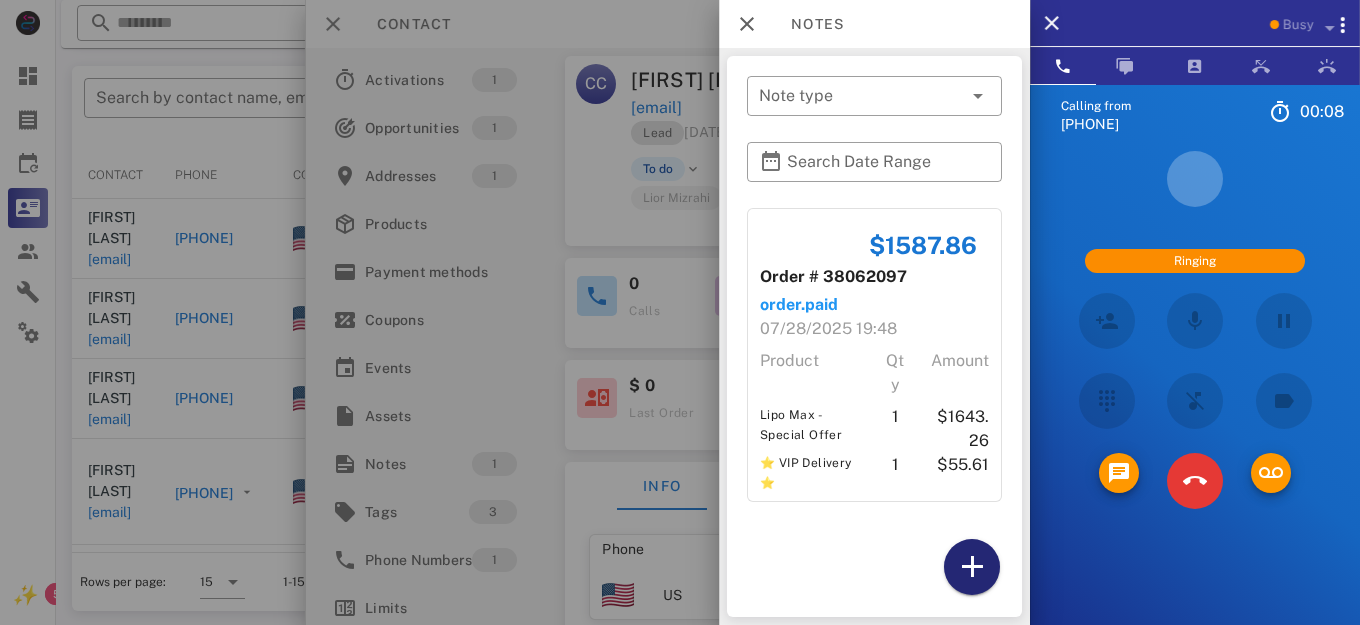 click at bounding box center (972, 567) 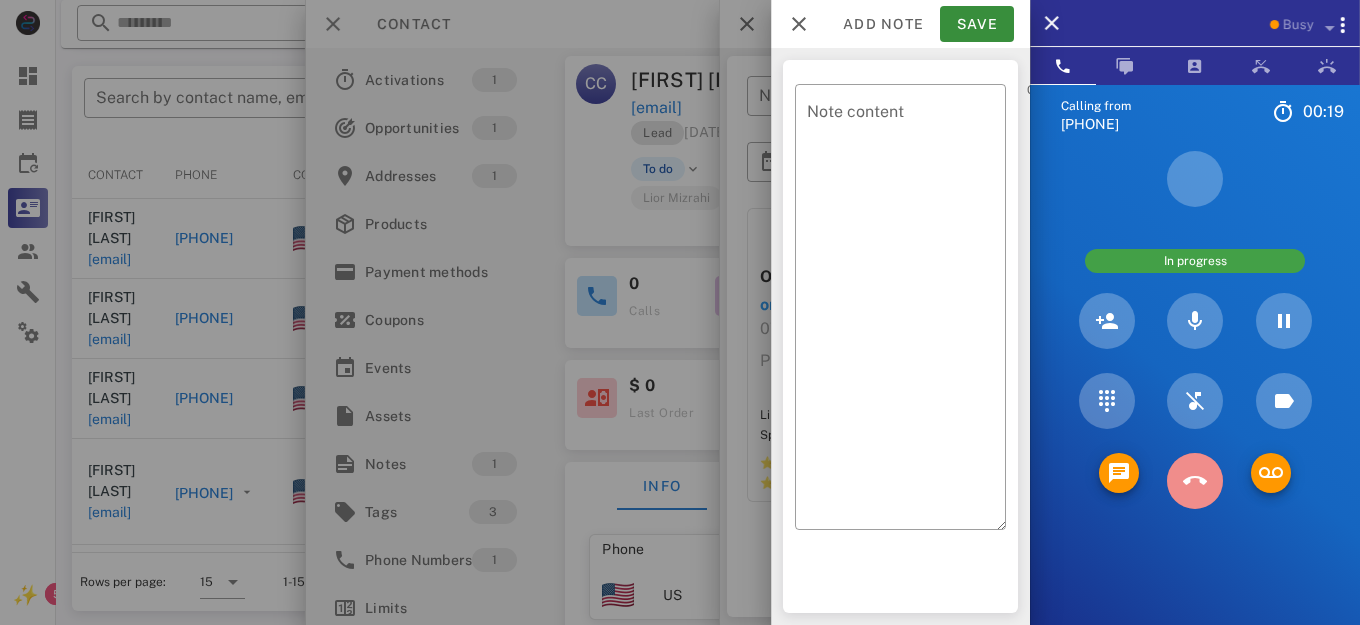 click at bounding box center (1195, 481) 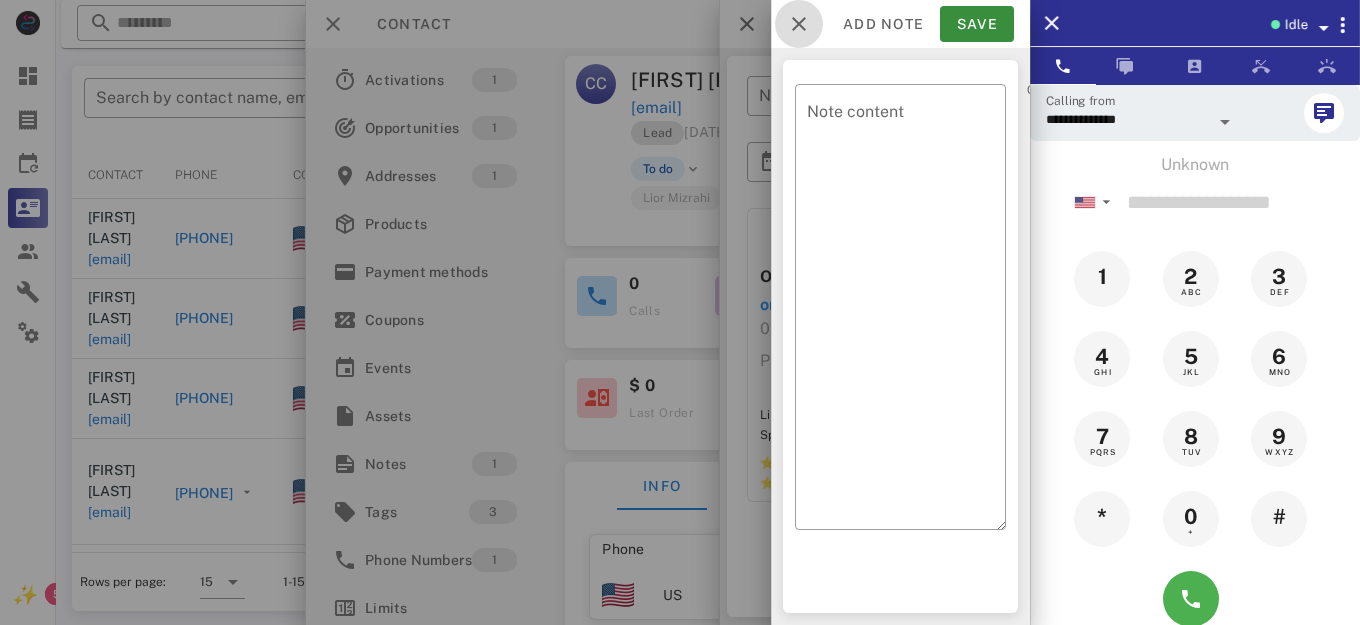 click at bounding box center [799, 24] 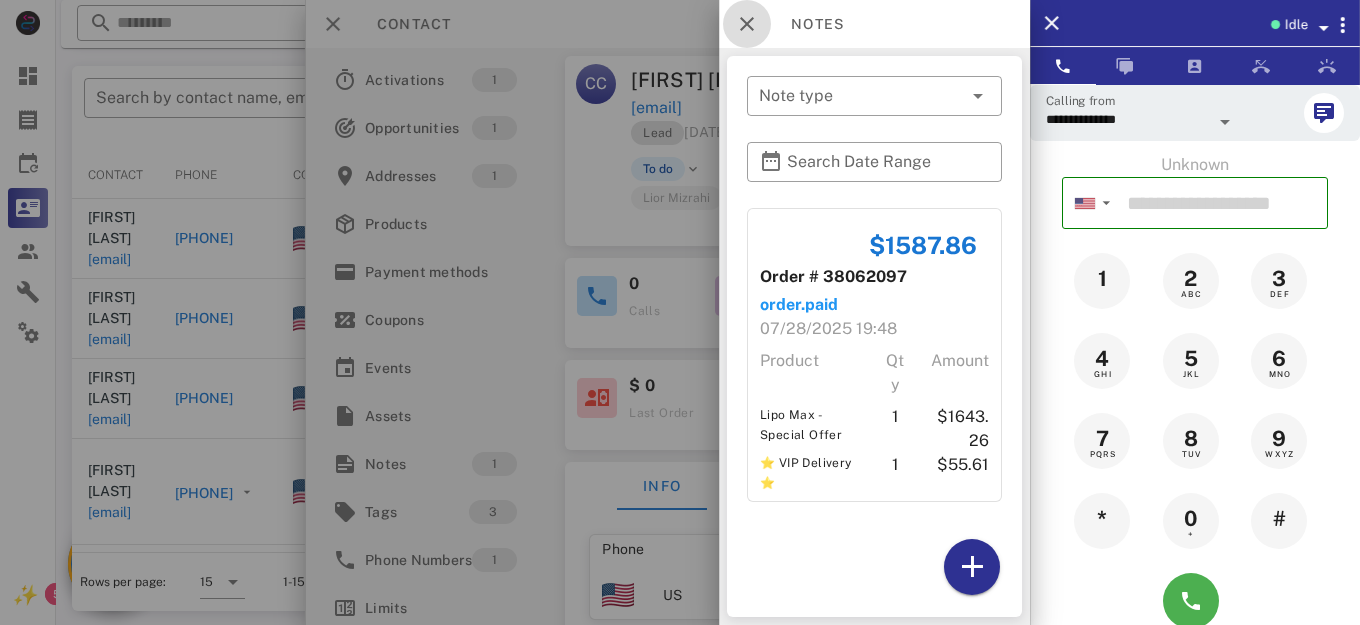 click at bounding box center [747, 24] 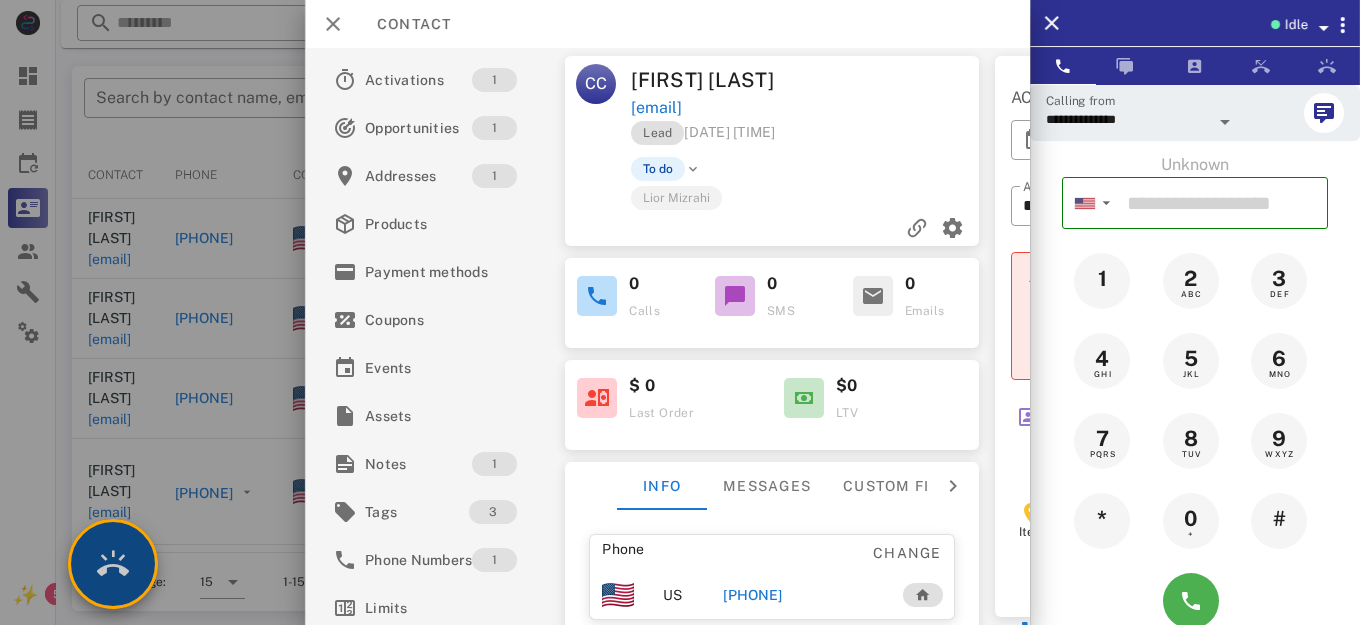 click at bounding box center (113, 564) 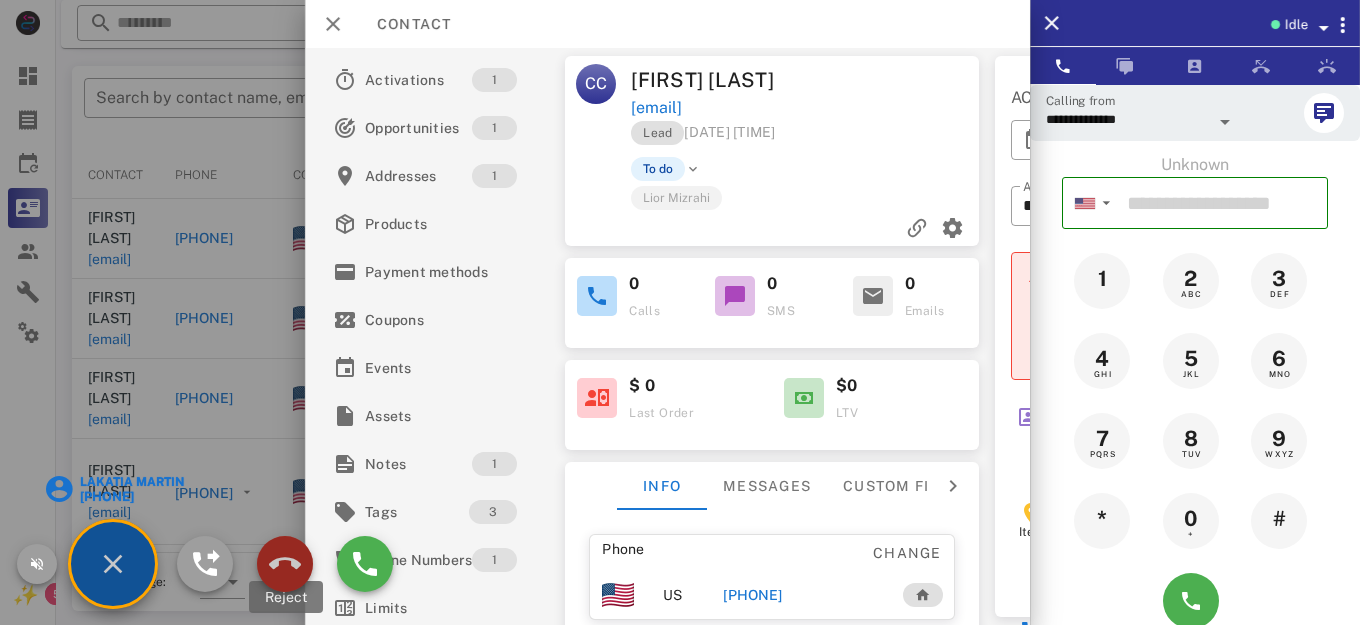 click at bounding box center [285, 564] 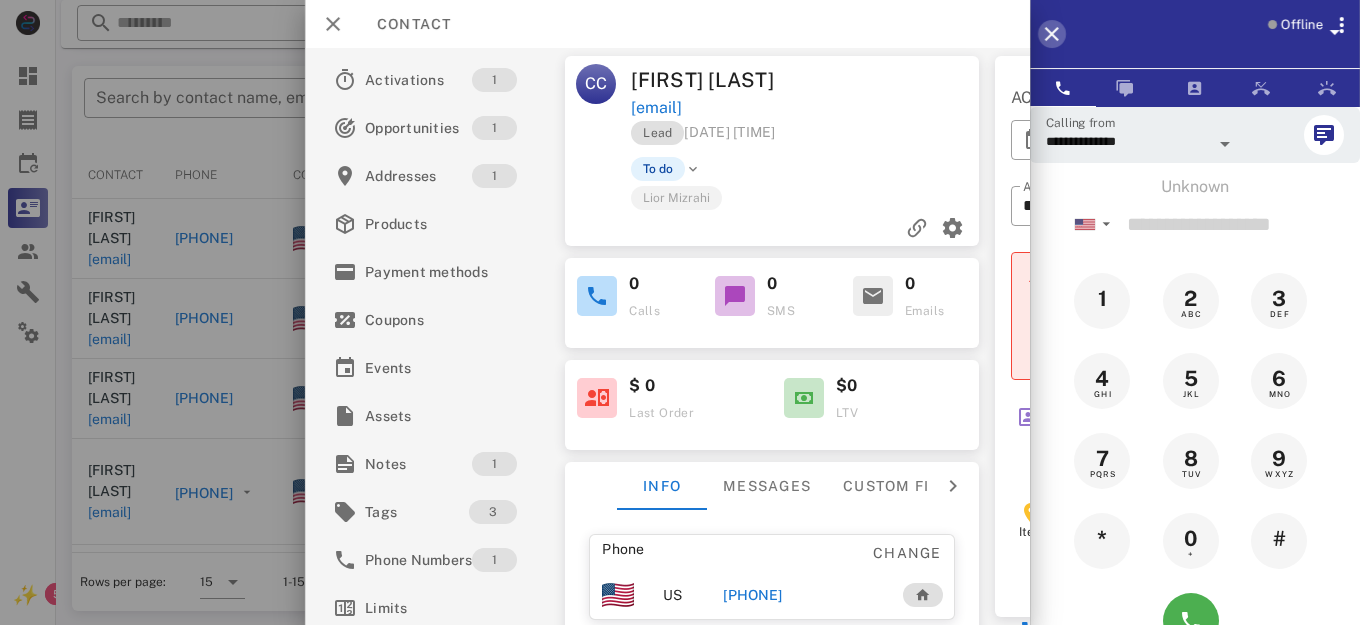 click at bounding box center [1052, 34] 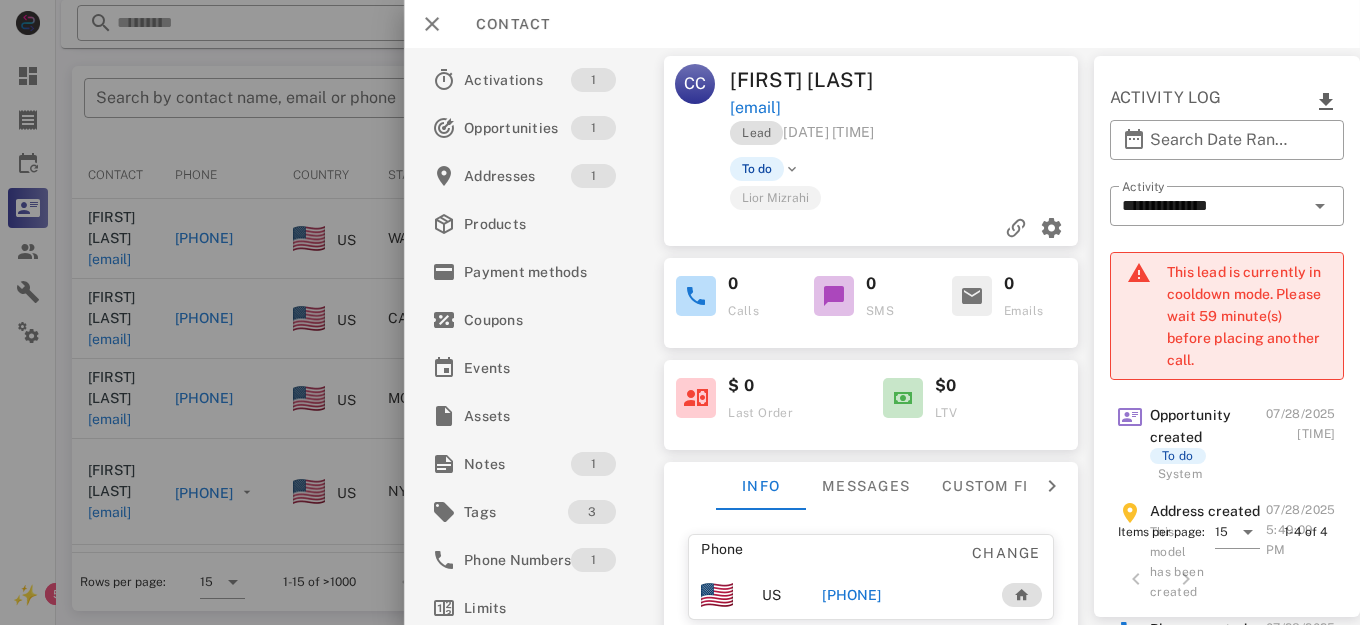 click on "[PHONE]" at bounding box center (851, 595) 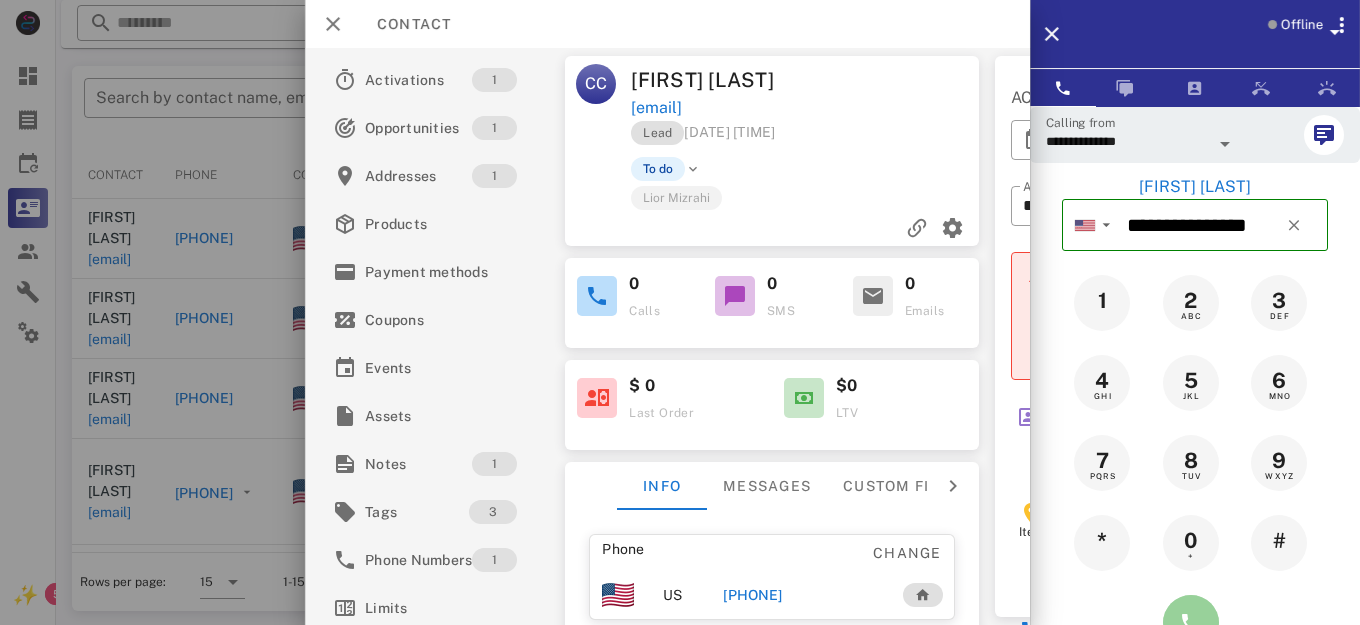 click at bounding box center [1191, 623] 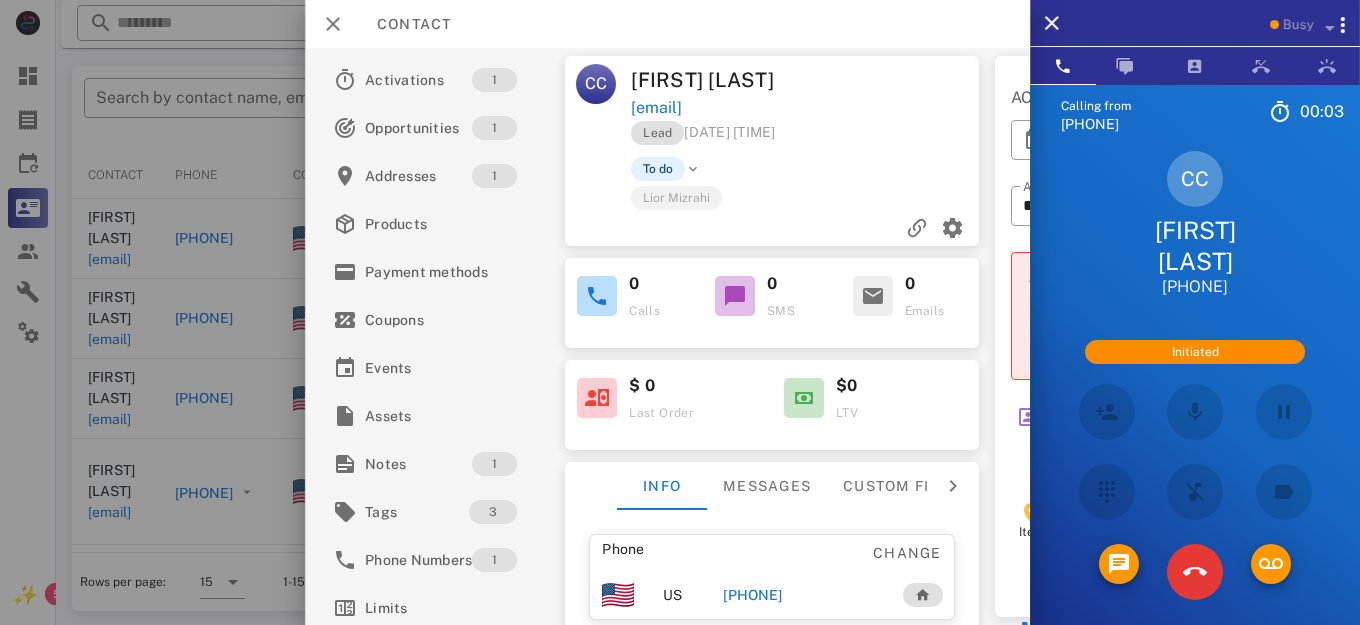click on "0 Calls 0 SMS 0 Emails" at bounding box center [772, 297] 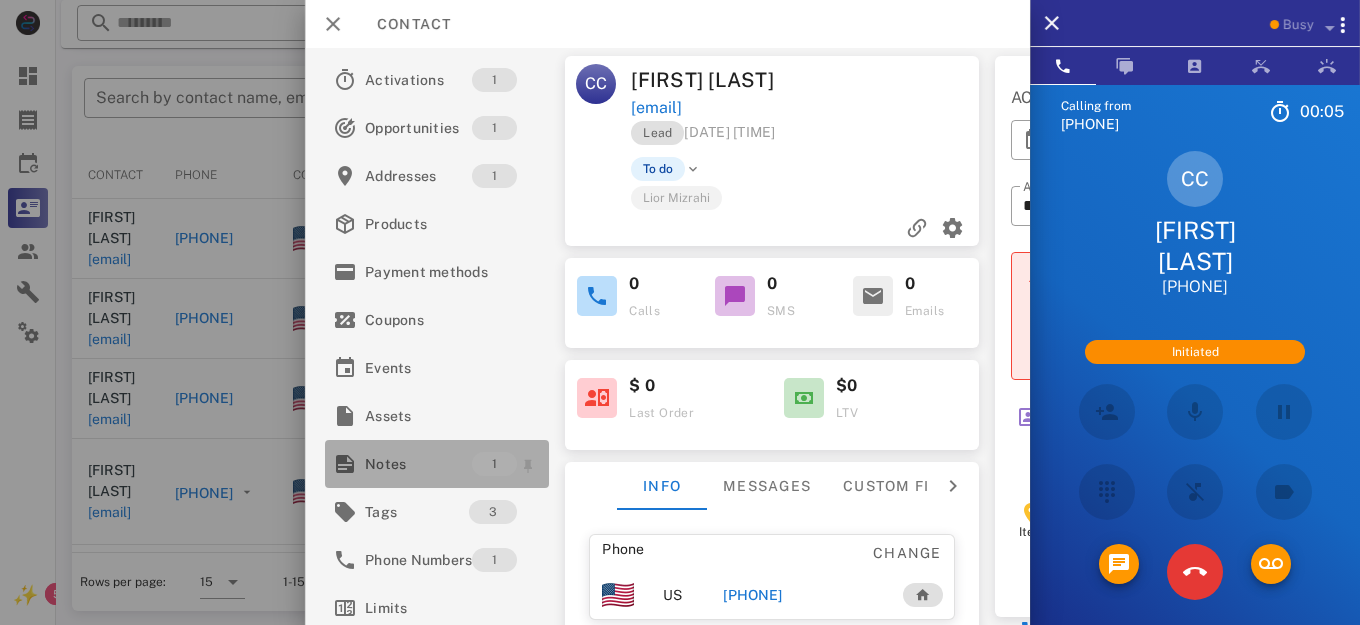 click on "Notes  1" at bounding box center (437, 464) 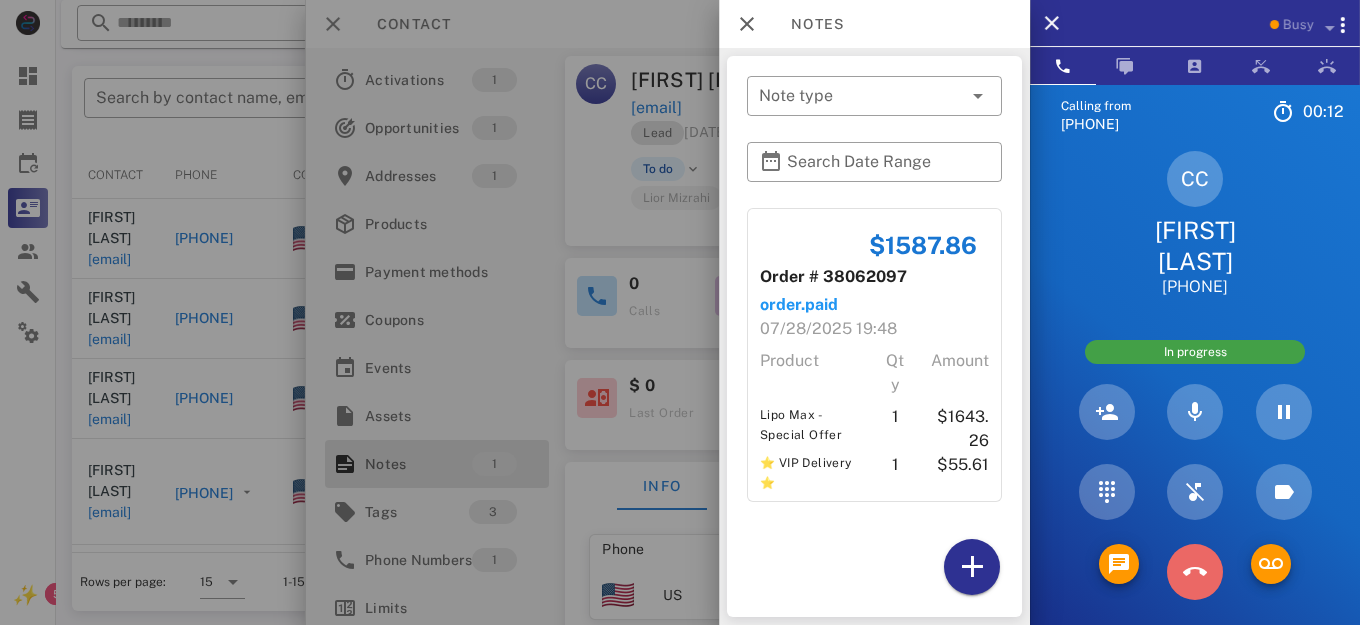 click at bounding box center [1195, 572] 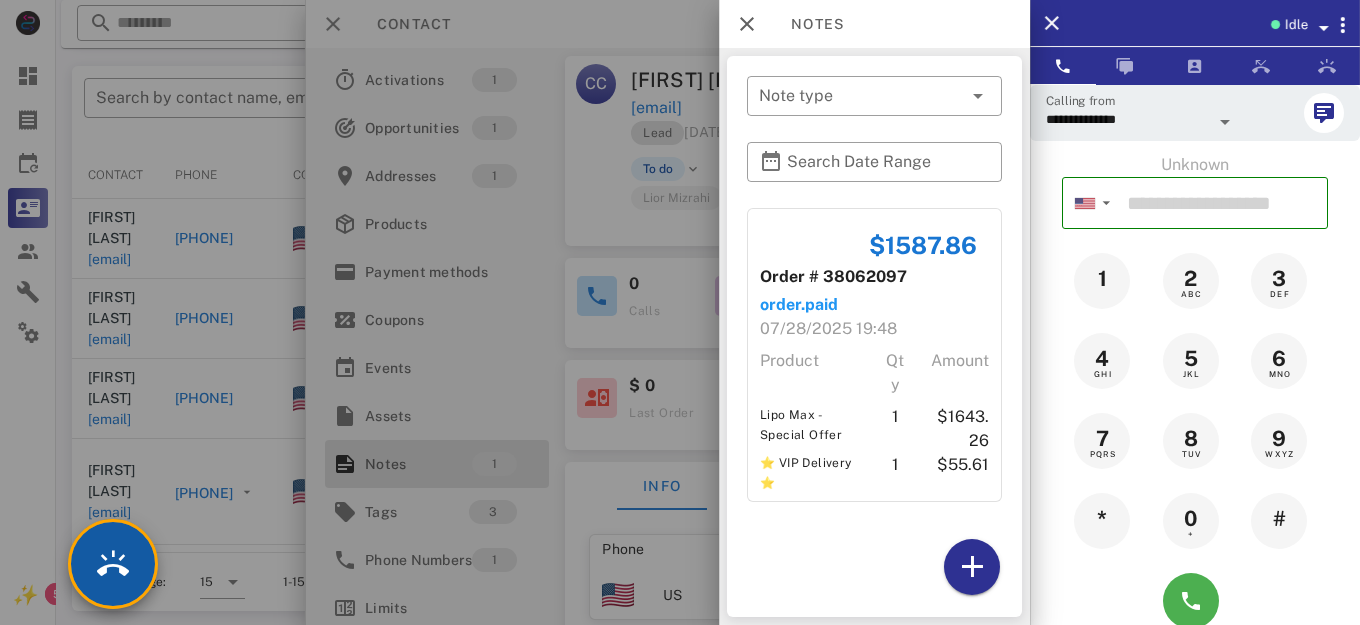 click at bounding box center [113, 564] 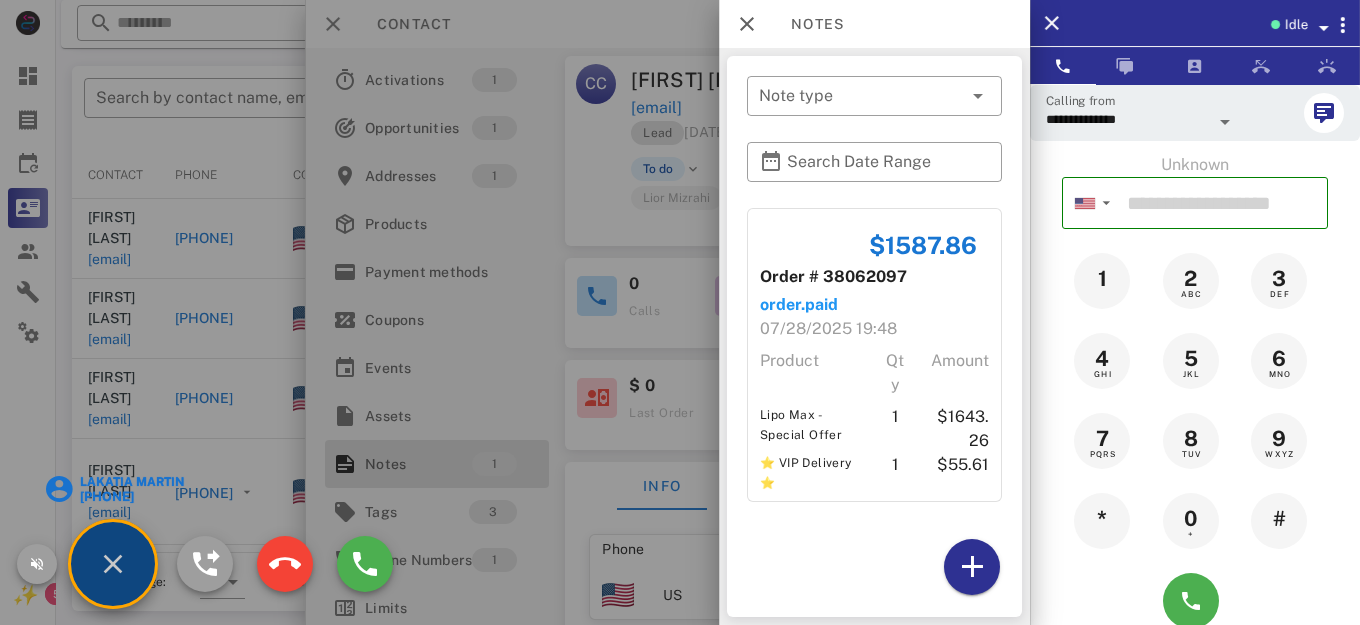 click on "LaKatia Martin" at bounding box center (131, 482) 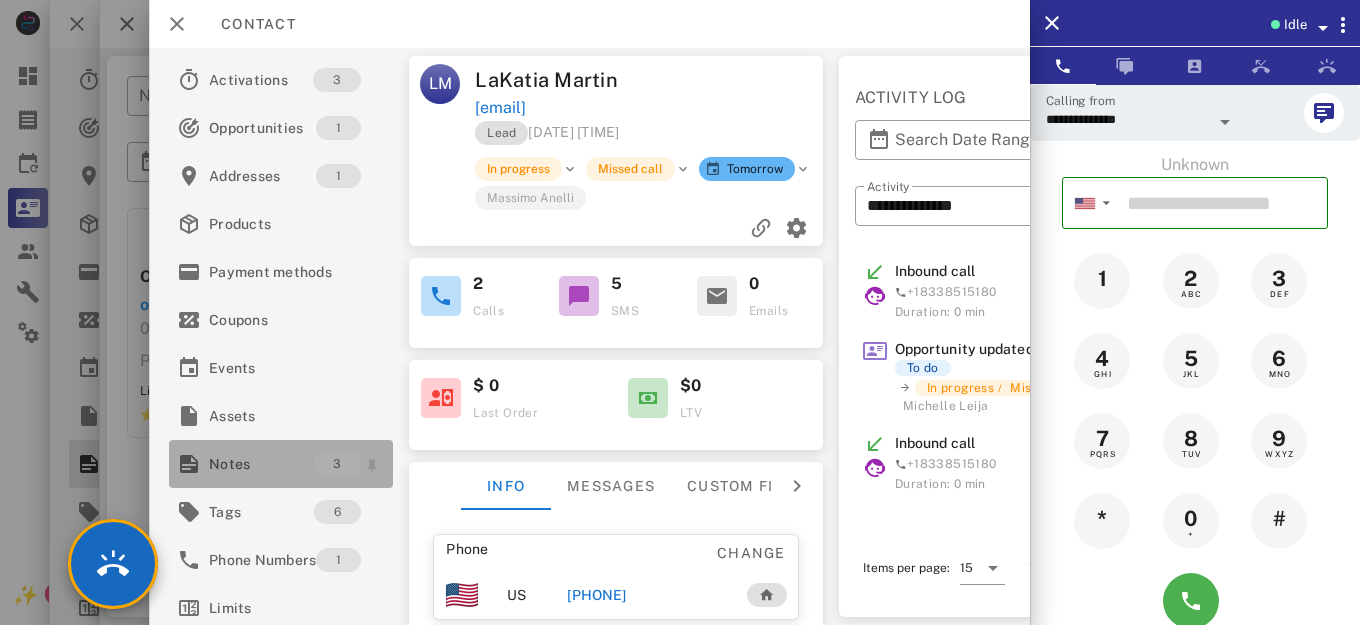 click on "Notes" at bounding box center (261, 464) 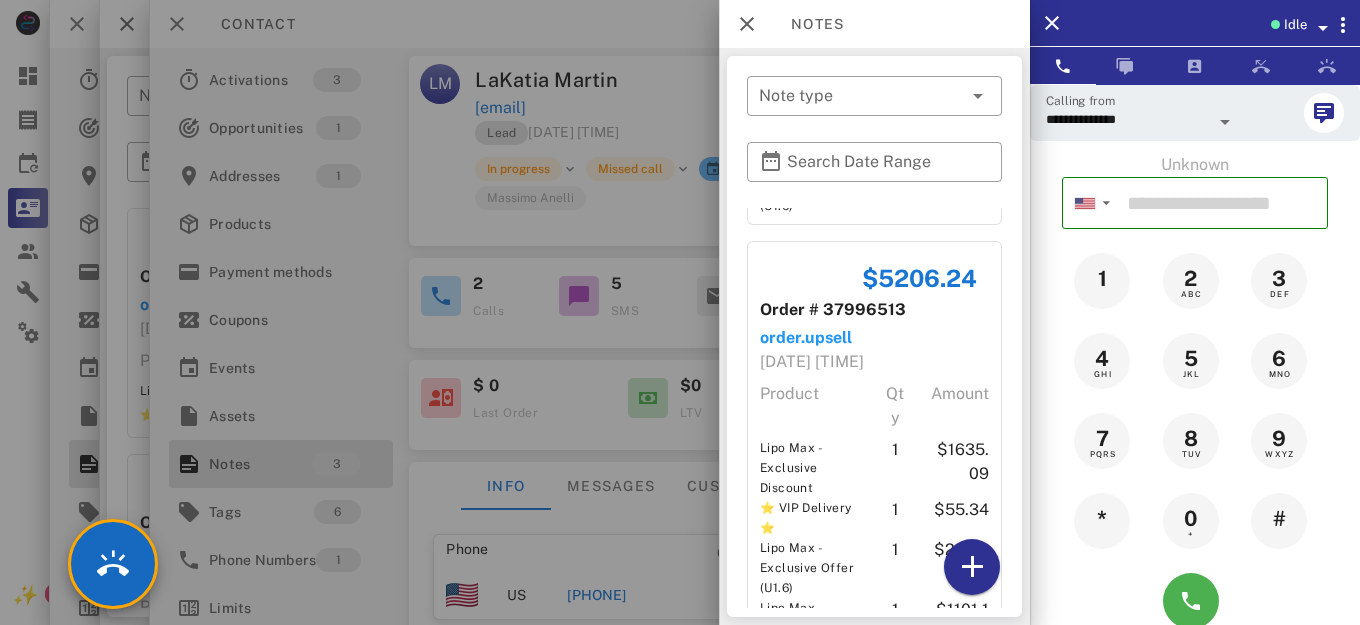 scroll, scrollTop: 677, scrollLeft: 0, axis: vertical 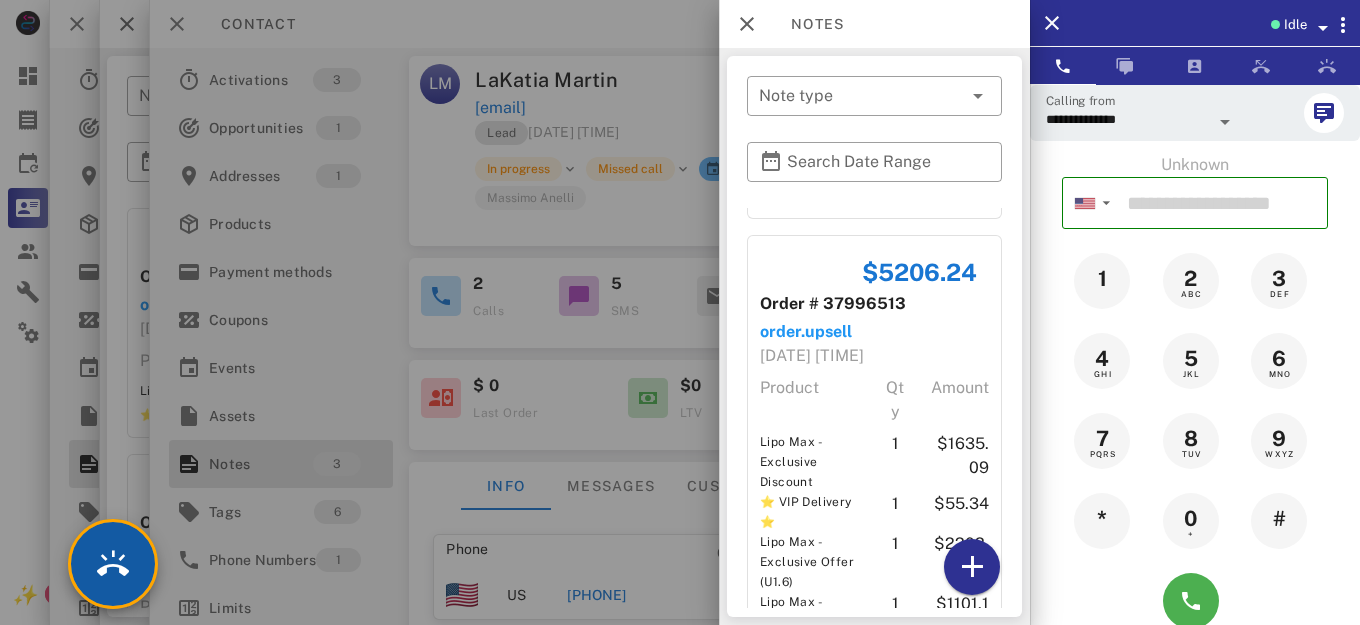 click at bounding box center [113, 564] 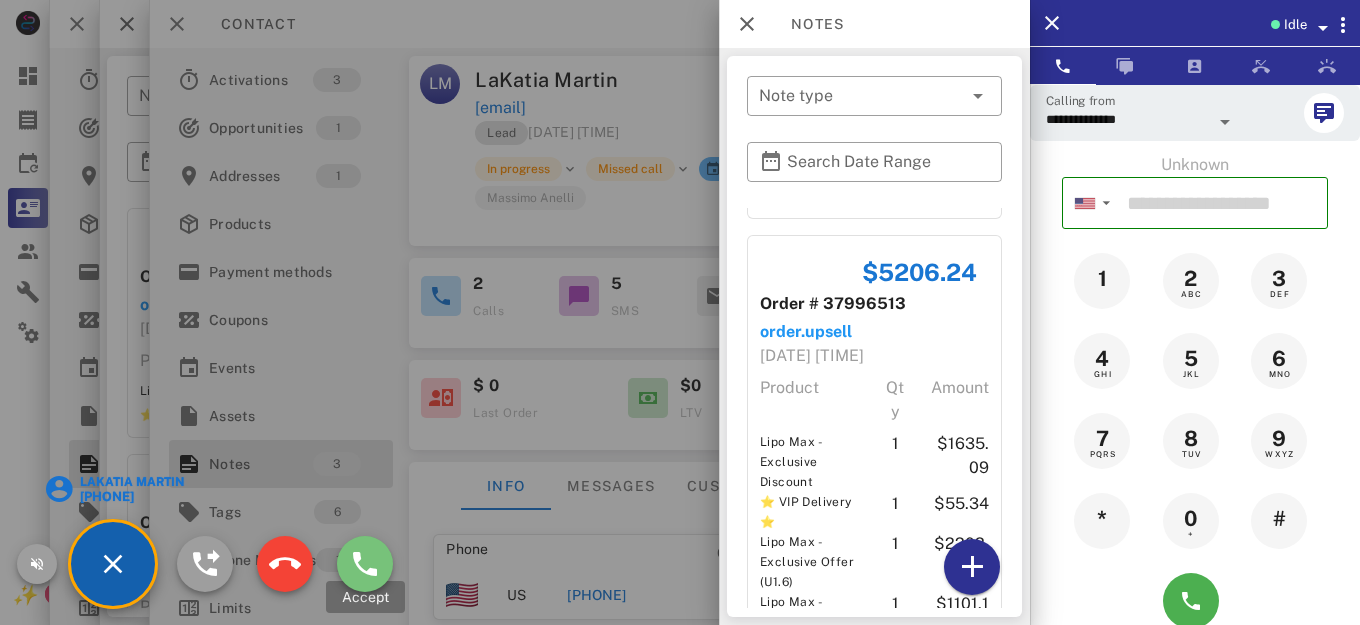 click at bounding box center [365, 564] 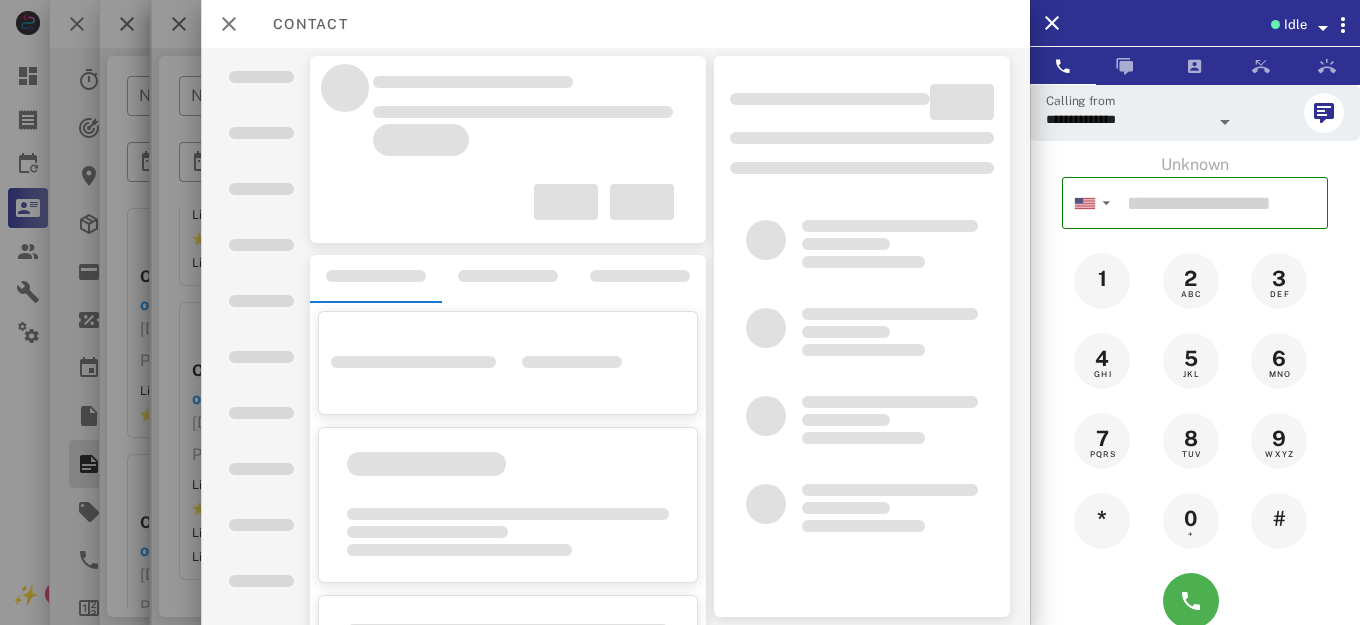 scroll, scrollTop: 422, scrollLeft: 0, axis: vertical 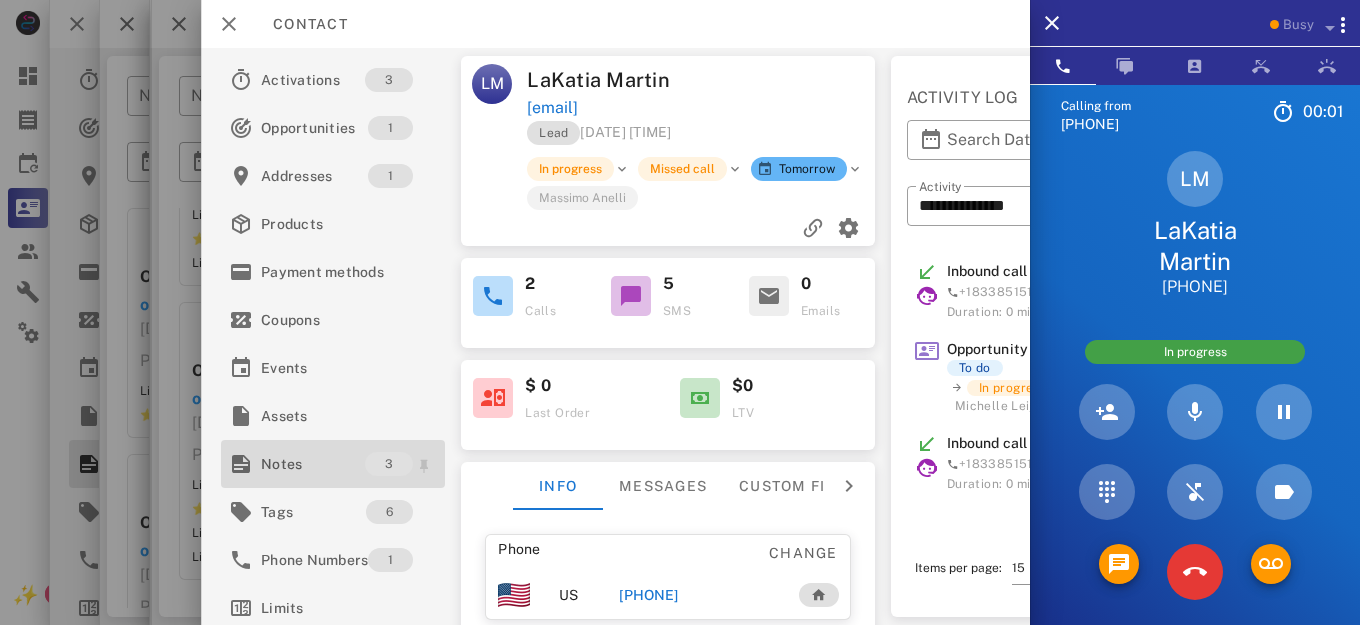 click on "Notes" at bounding box center (313, 464) 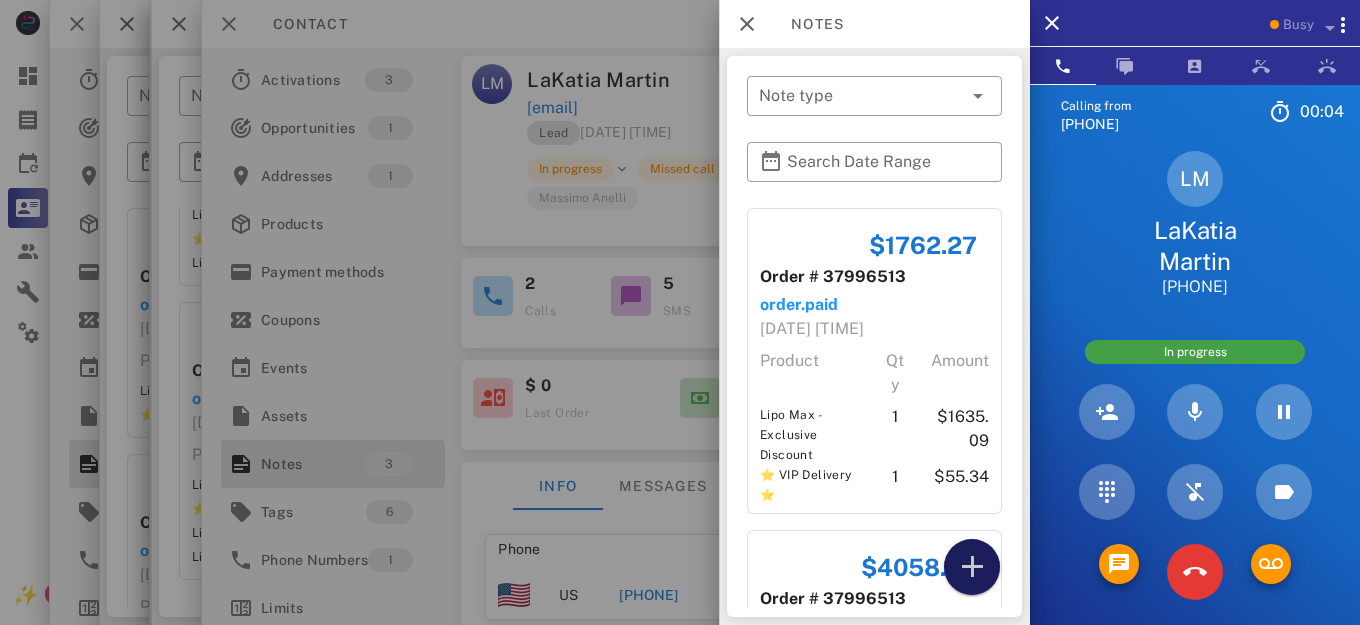 click at bounding box center (972, 567) 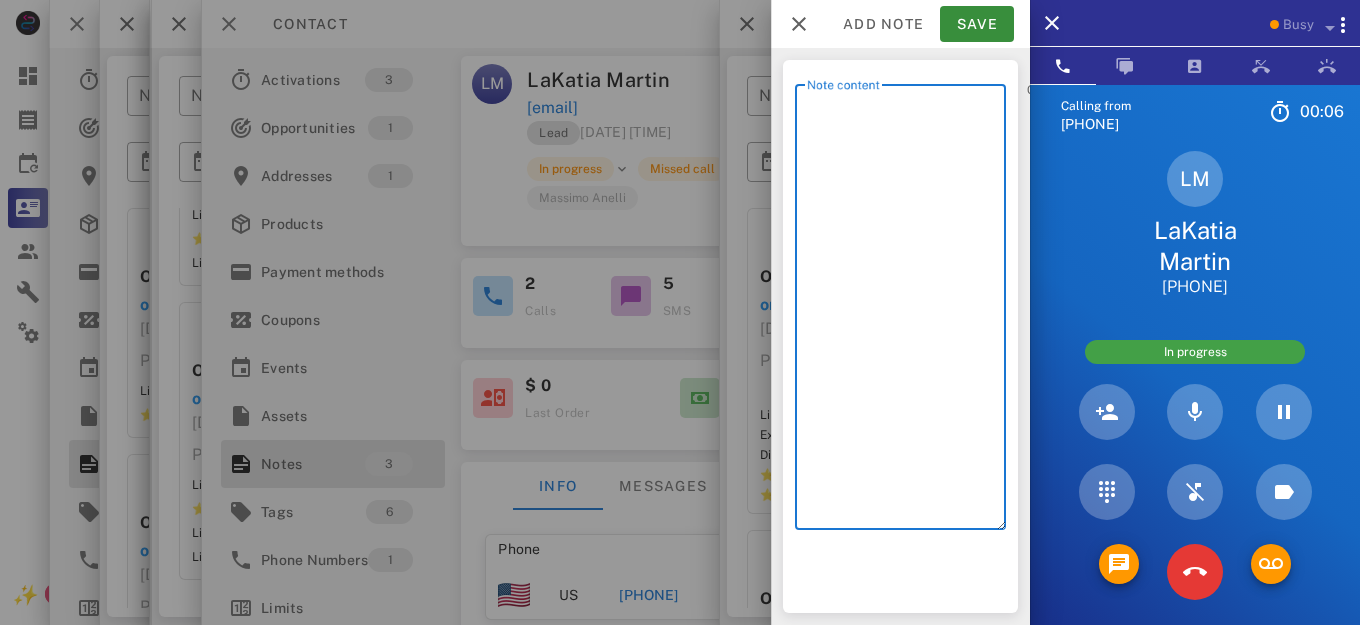 click on "Note content" at bounding box center (906, 312) 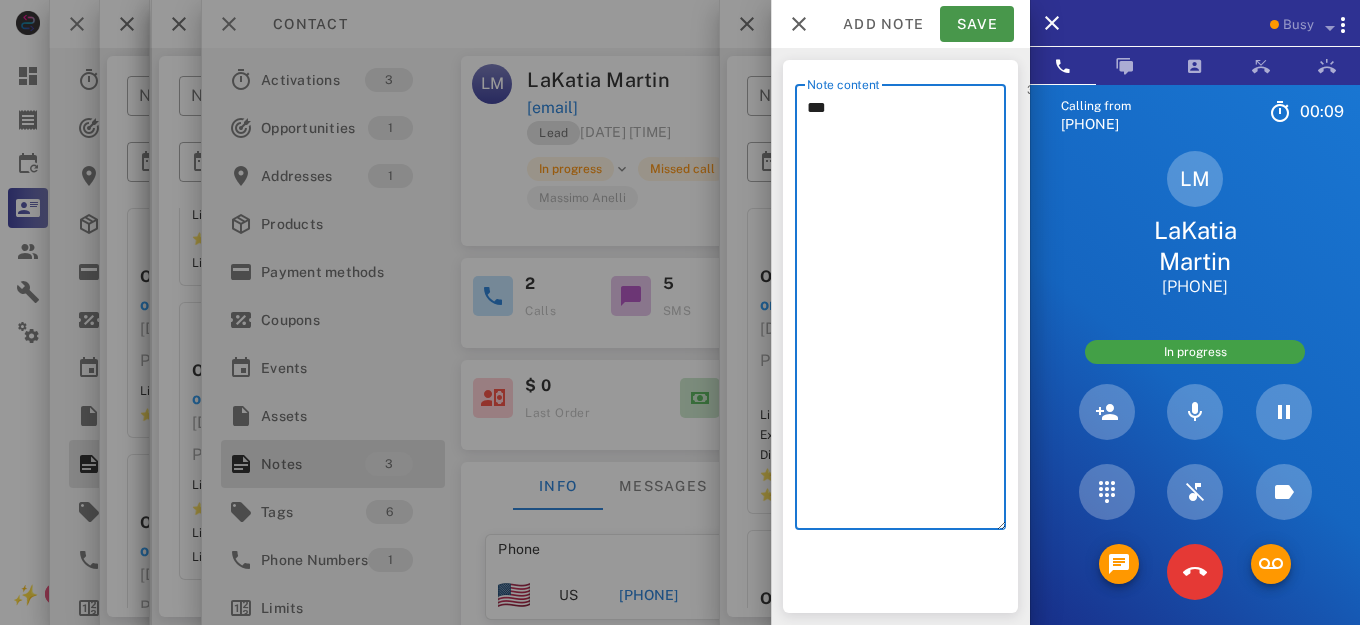 type on "***" 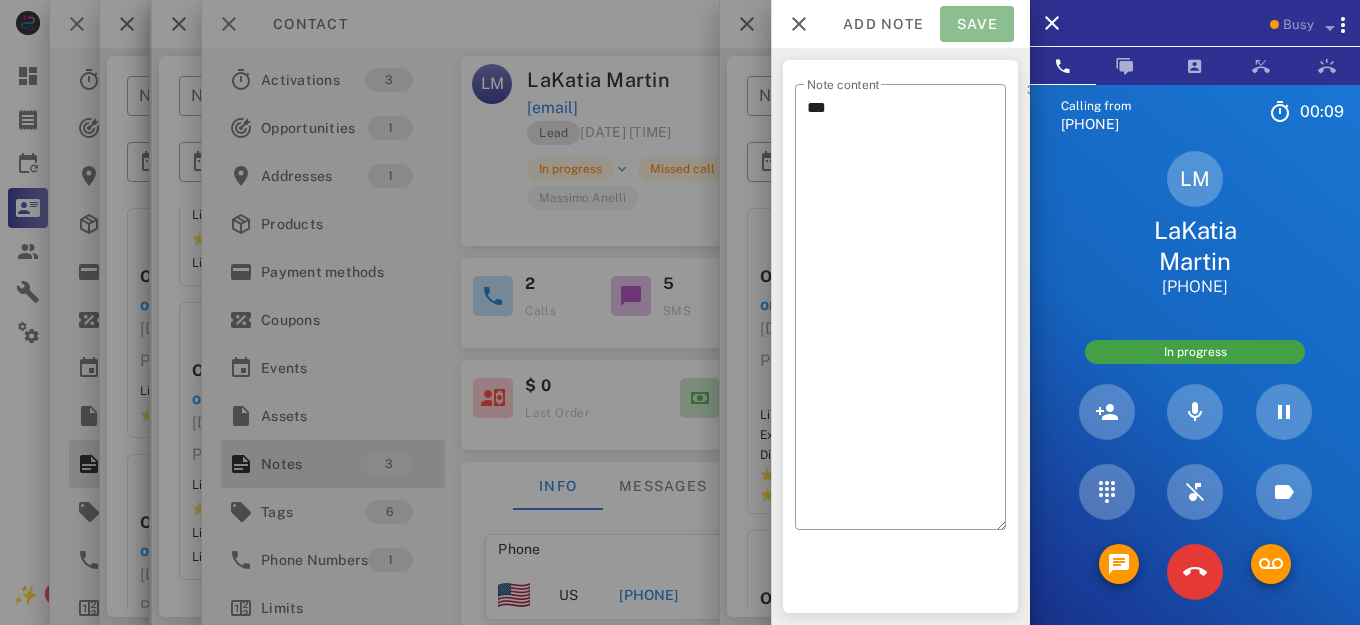 click on "Save" at bounding box center (977, 24) 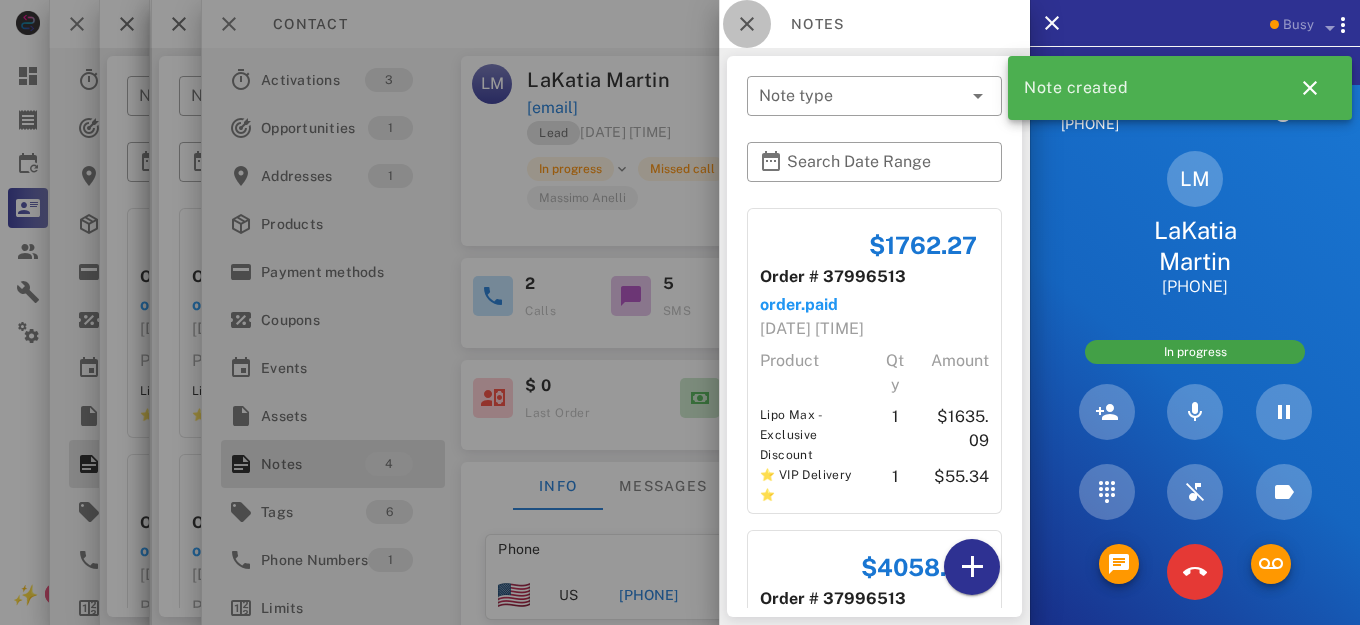 click at bounding box center (747, 24) 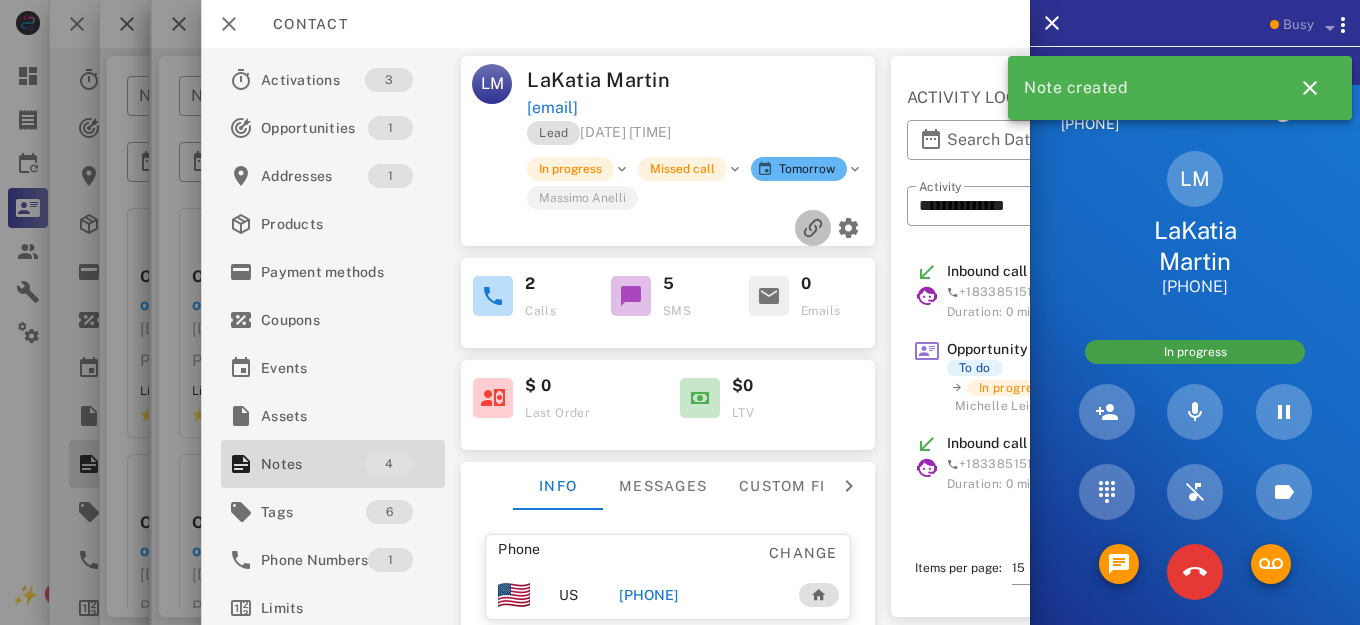 click at bounding box center (813, 228) 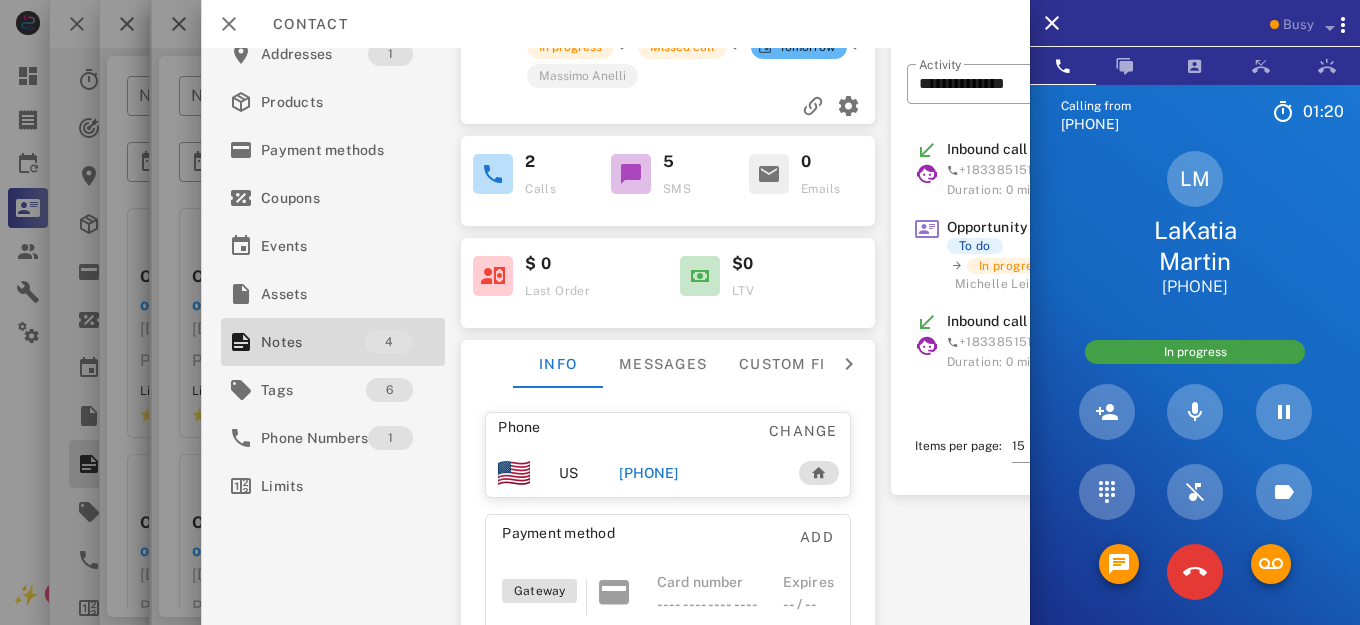 scroll, scrollTop: 303, scrollLeft: 0, axis: vertical 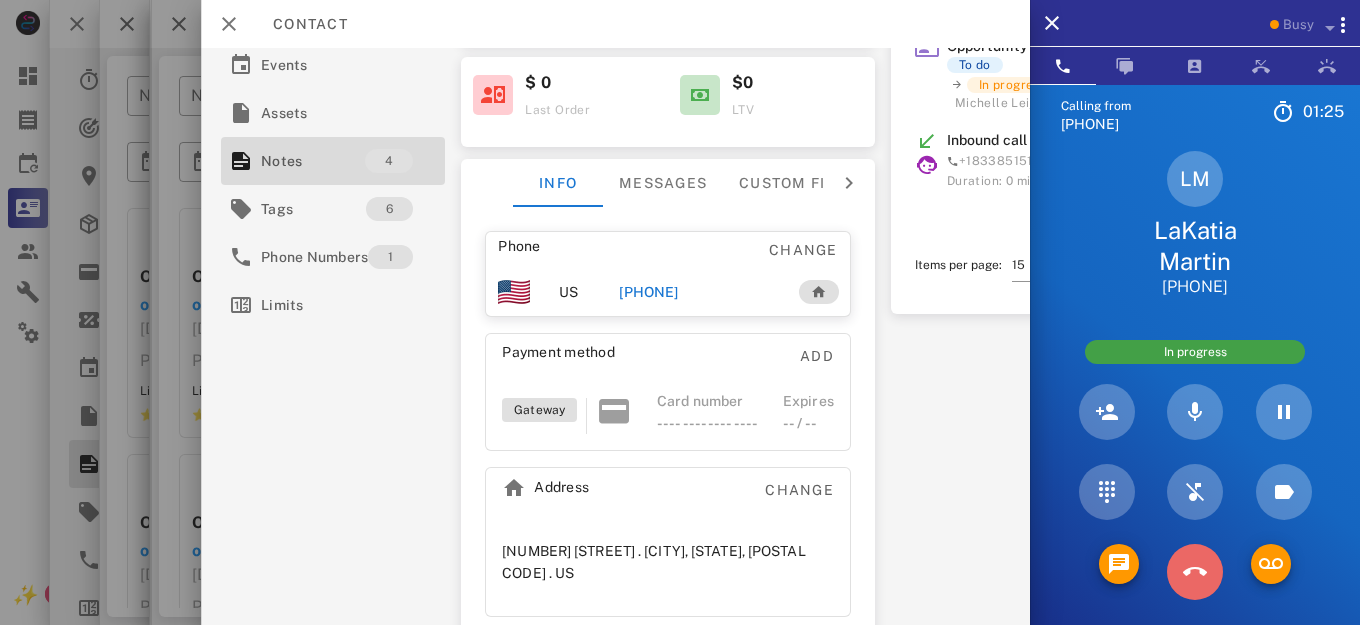 click at bounding box center (1195, 572) 